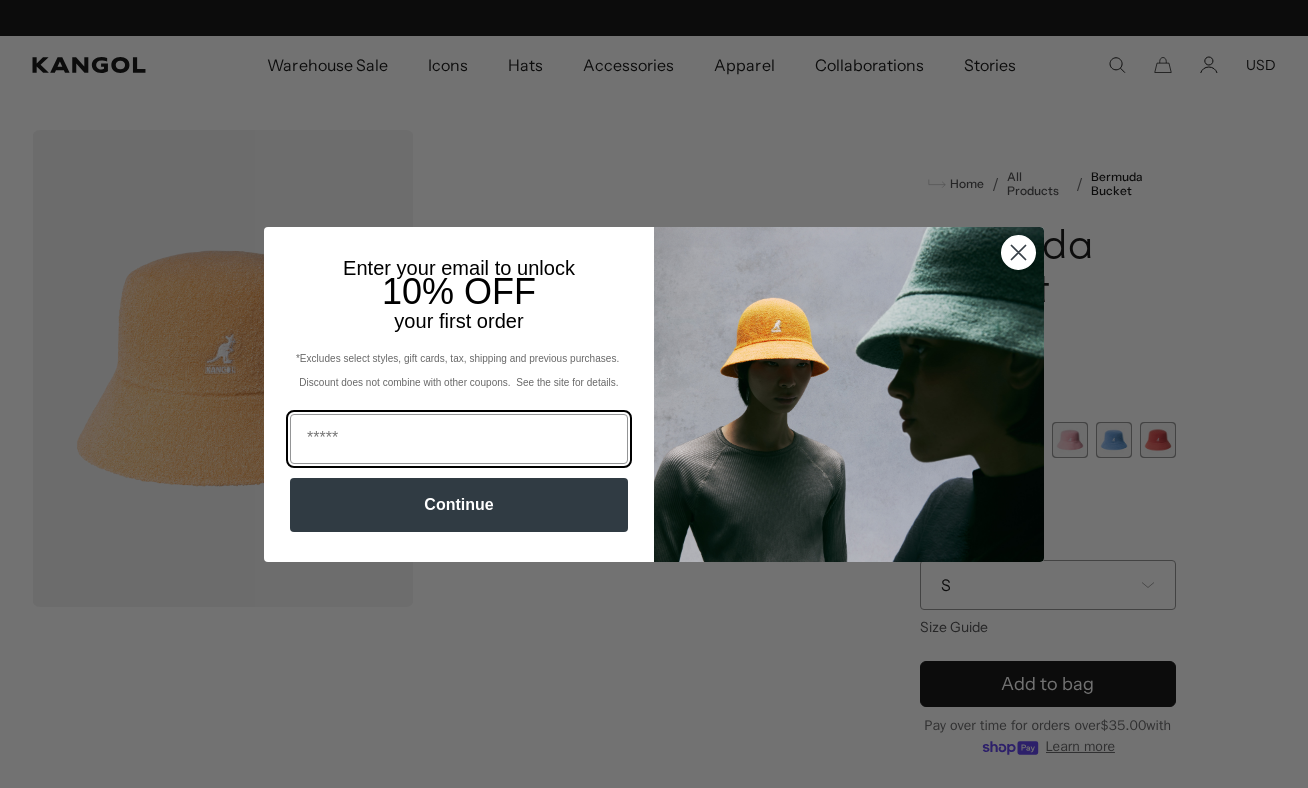 scroll, scrollTop: 0, scrollLeft: 0, axis: both 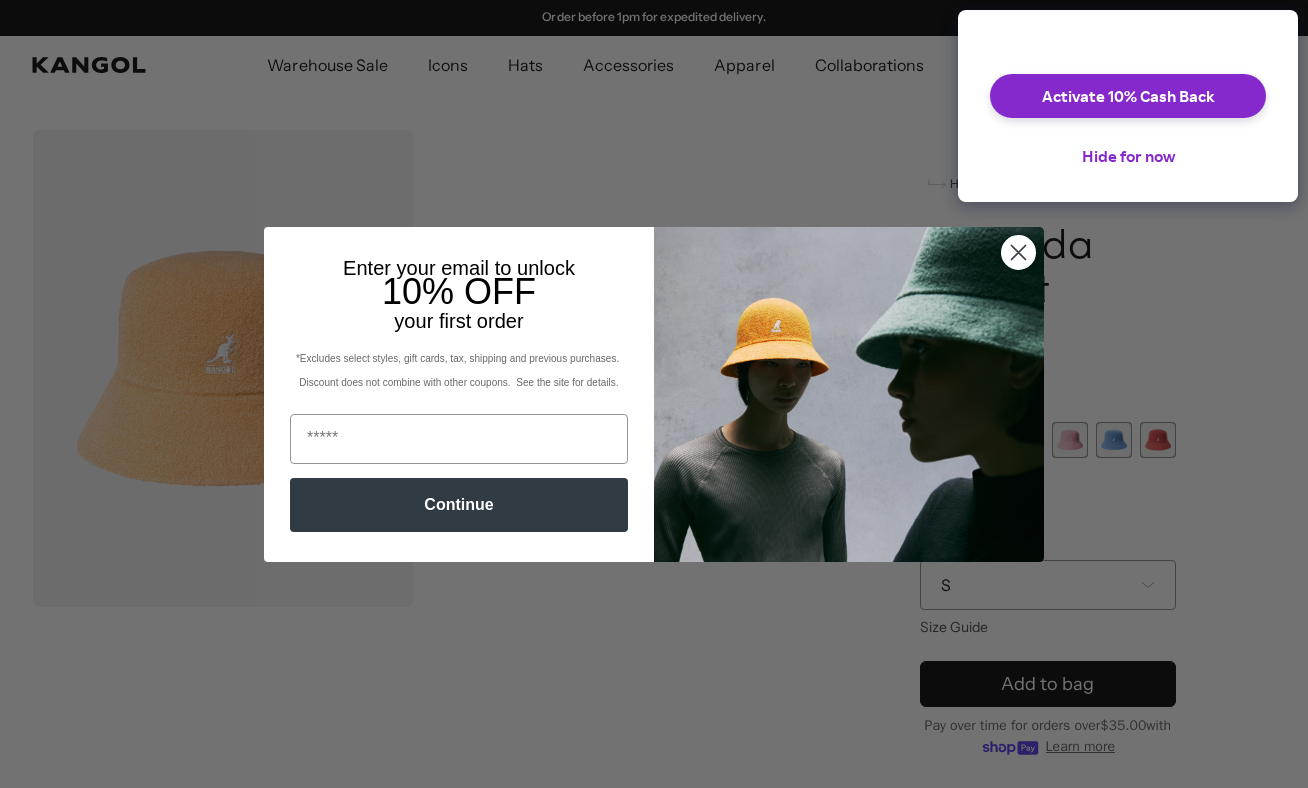 click 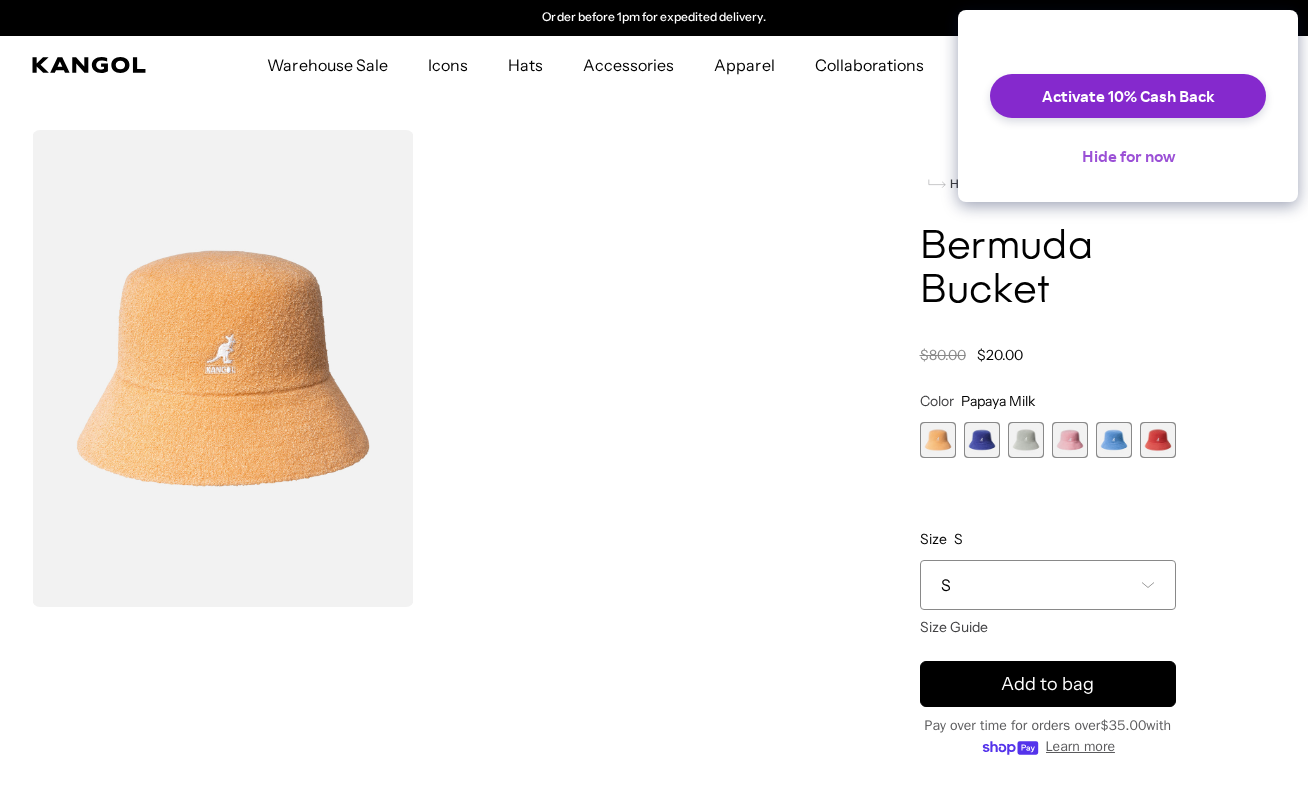 click on "Hide for now" at bounding box center [1128, 156] 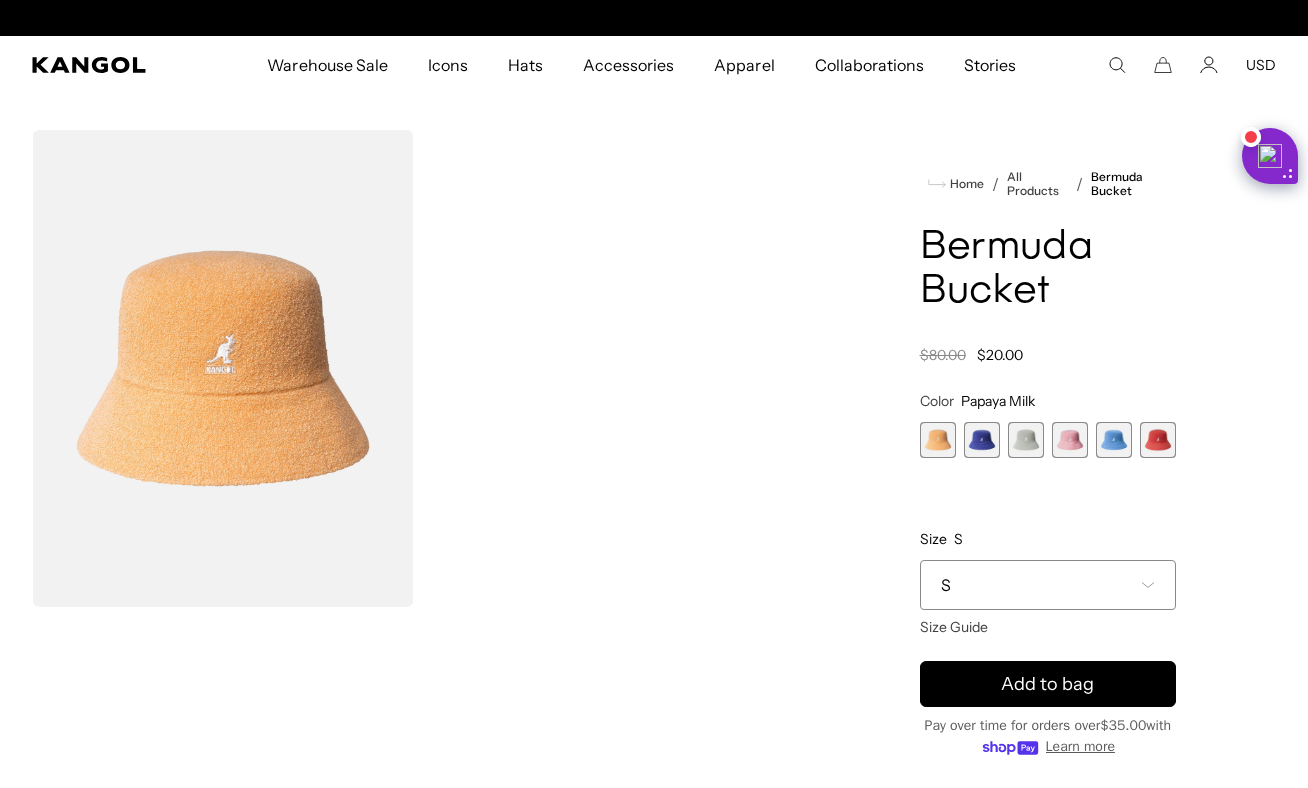 scroll, scrollTop: 0, scrollLeft: 0, axis: both 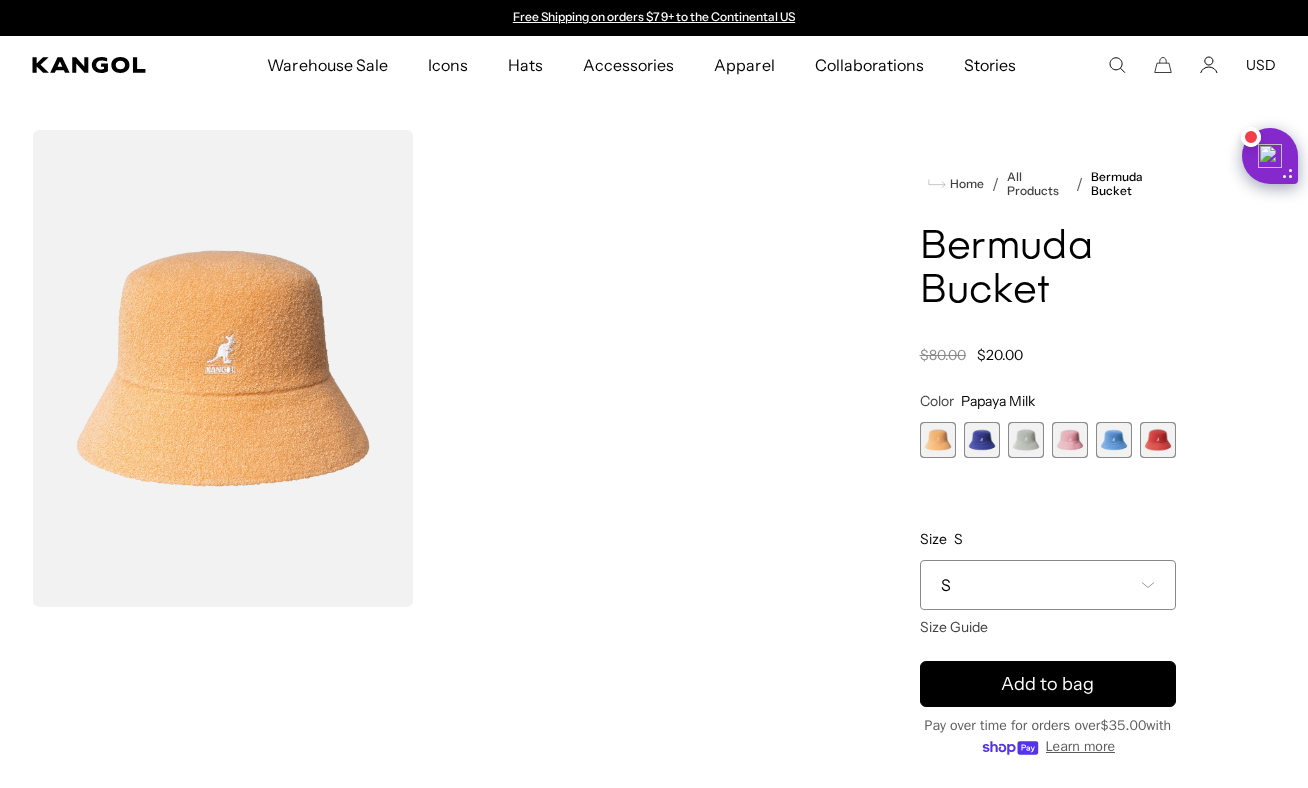 click at bounding box center (938, 440) 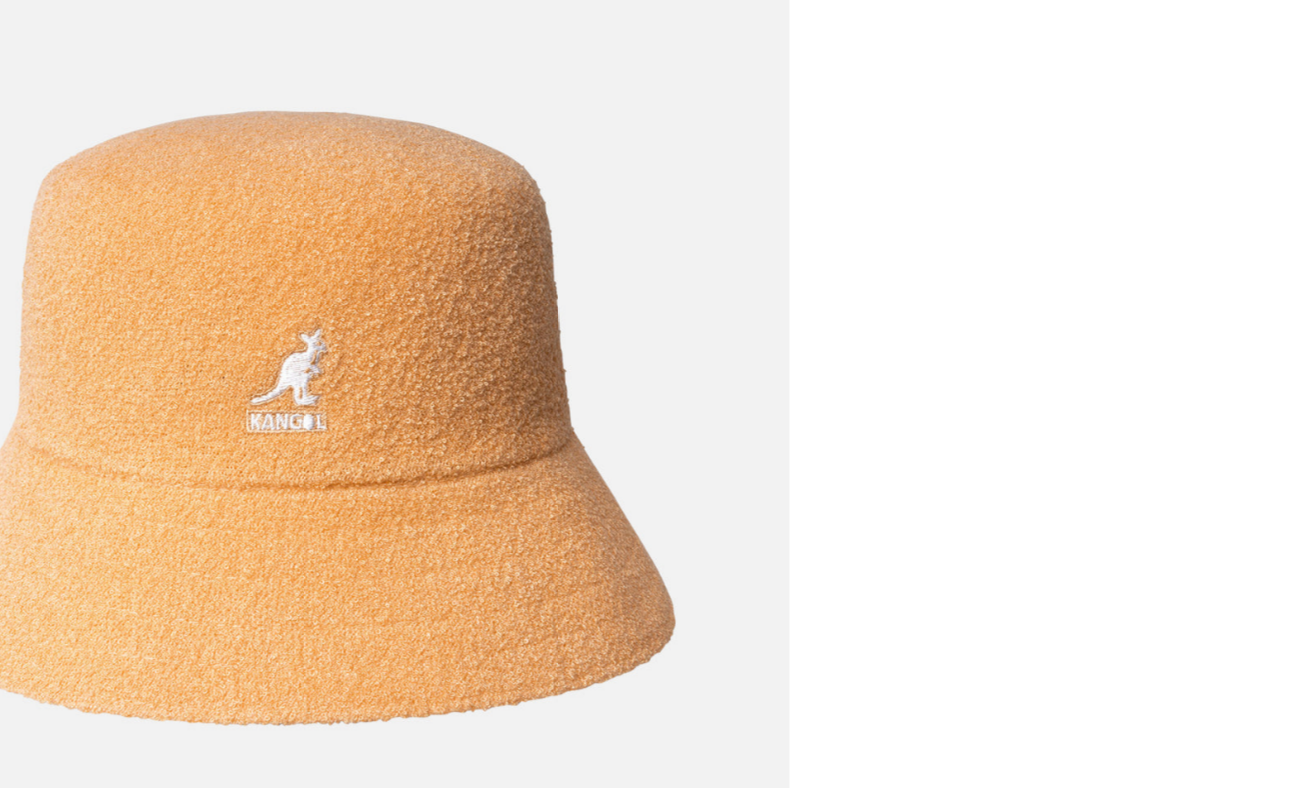 scroll, scrollTop: 0, scrollLeft: 412, axis: horizontal 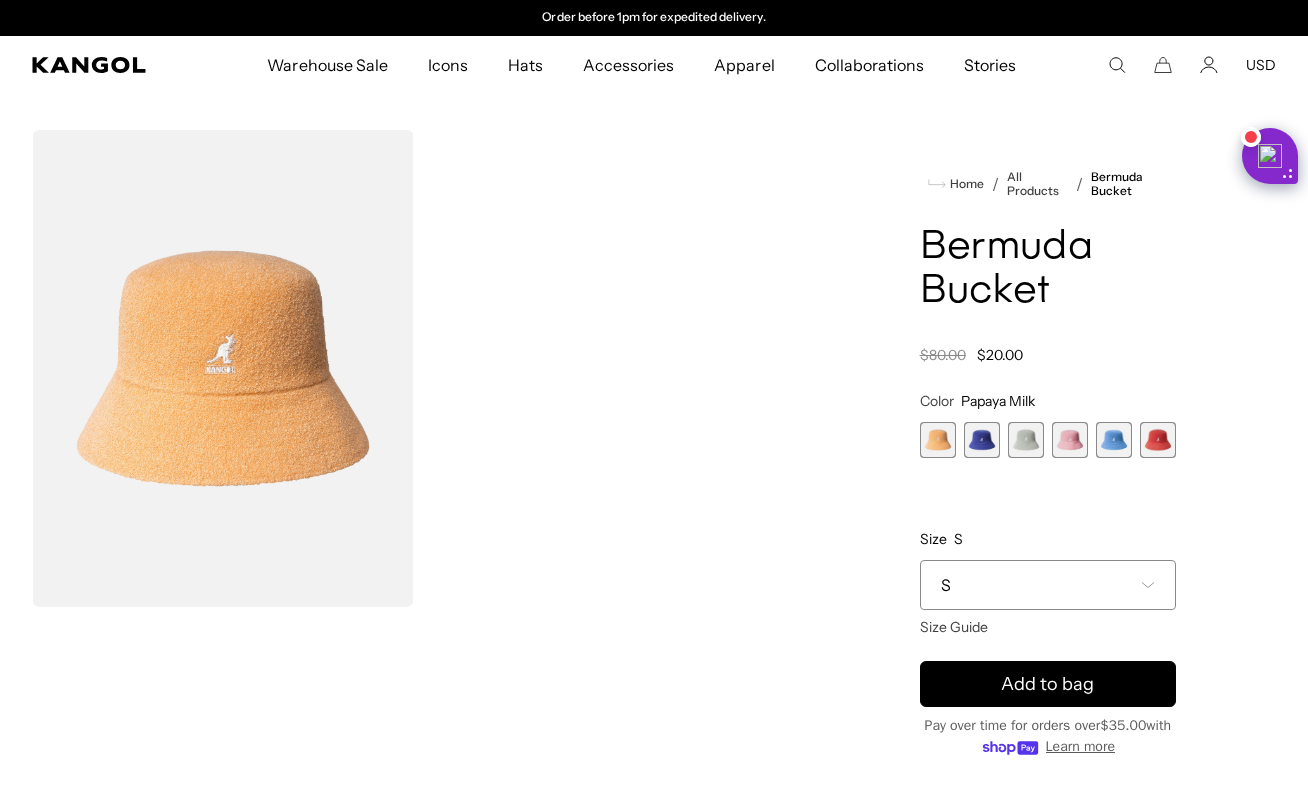 click at bounding box center [982, 440] 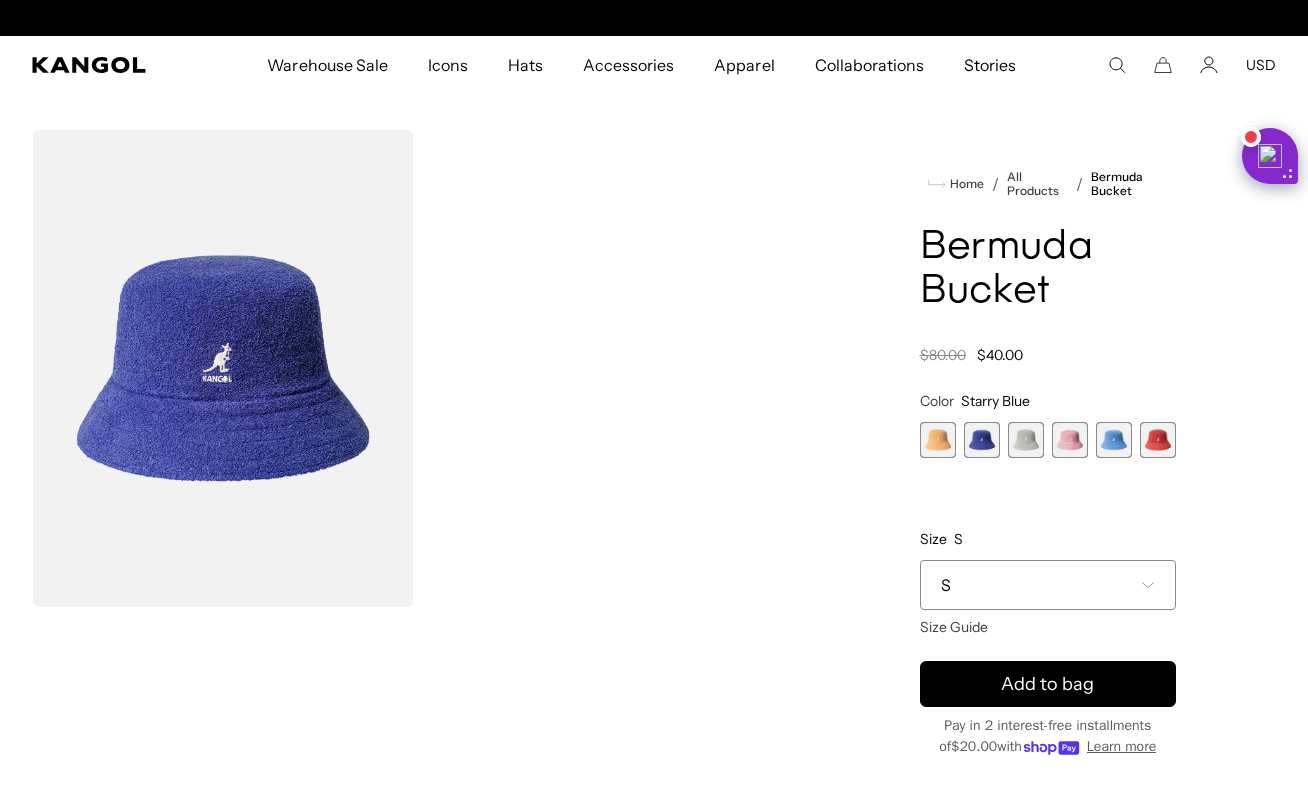 scroll, scrollTop: 0, scrollLeft: 0, axis: both 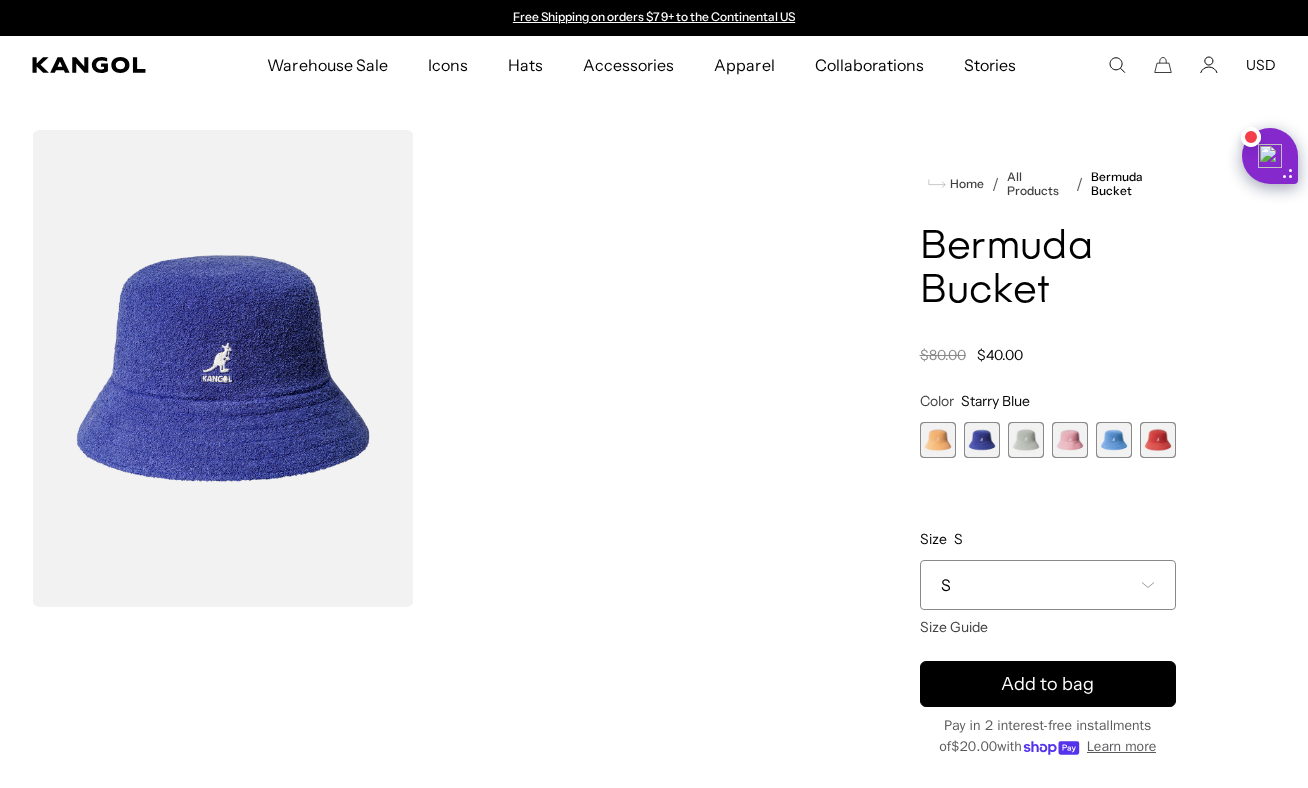 click at bounding box center [938, 440] 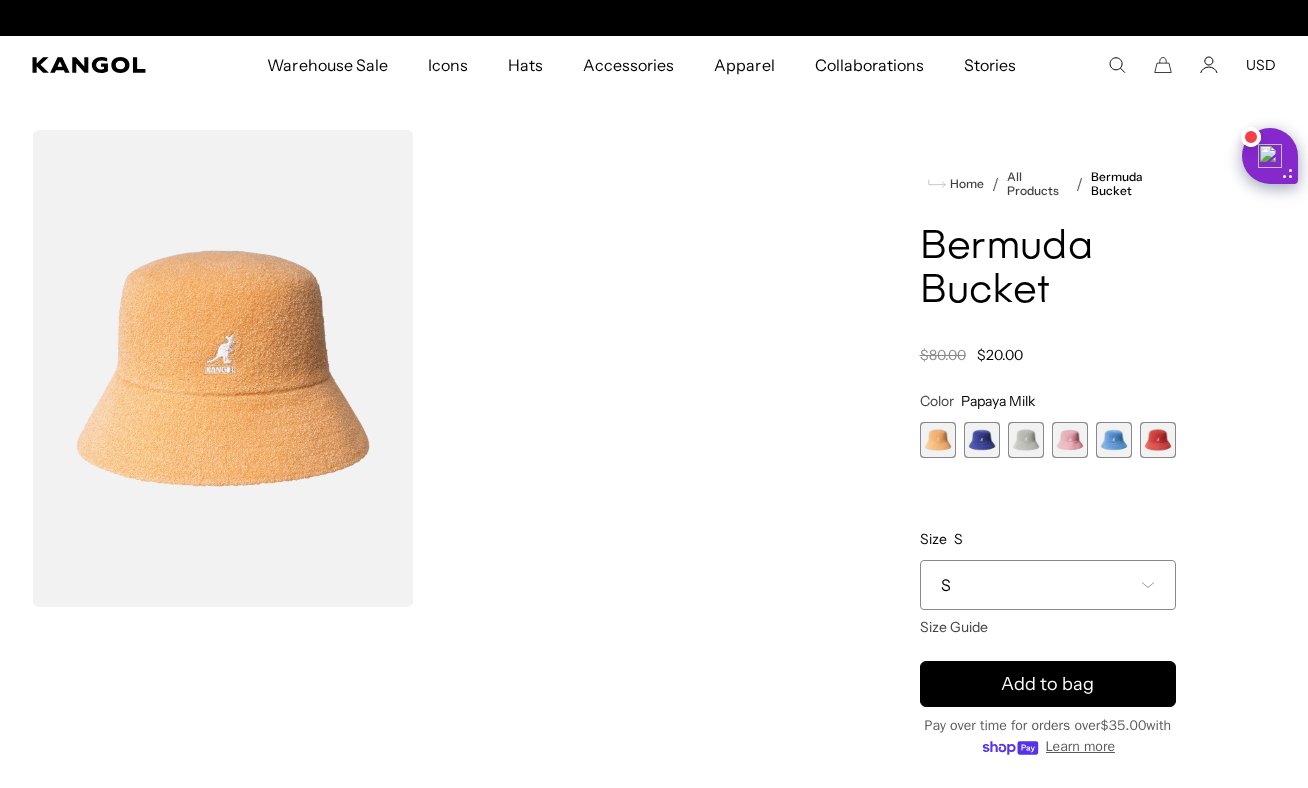 scroll, scrollTop: 0, scrollLeft: 412, axis: horizontal 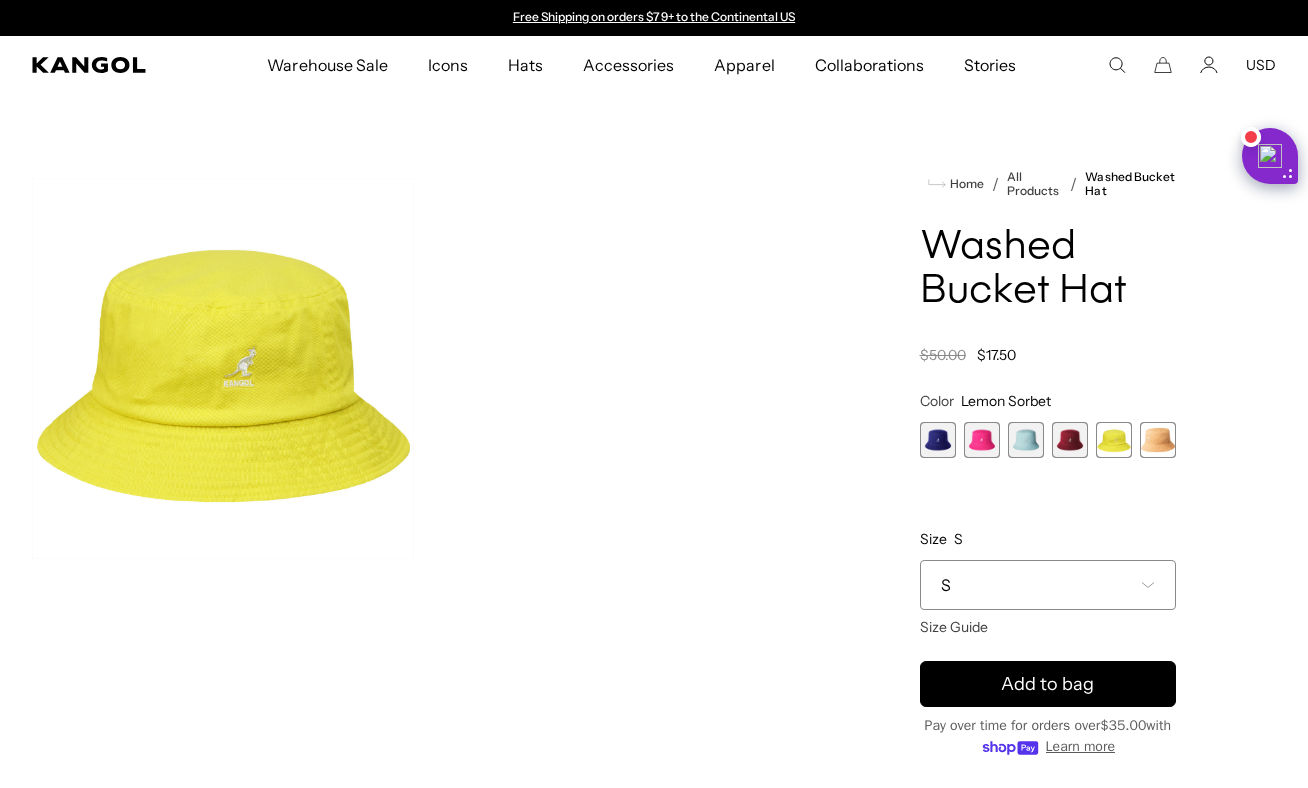 click at bounding box center (1114, 440) 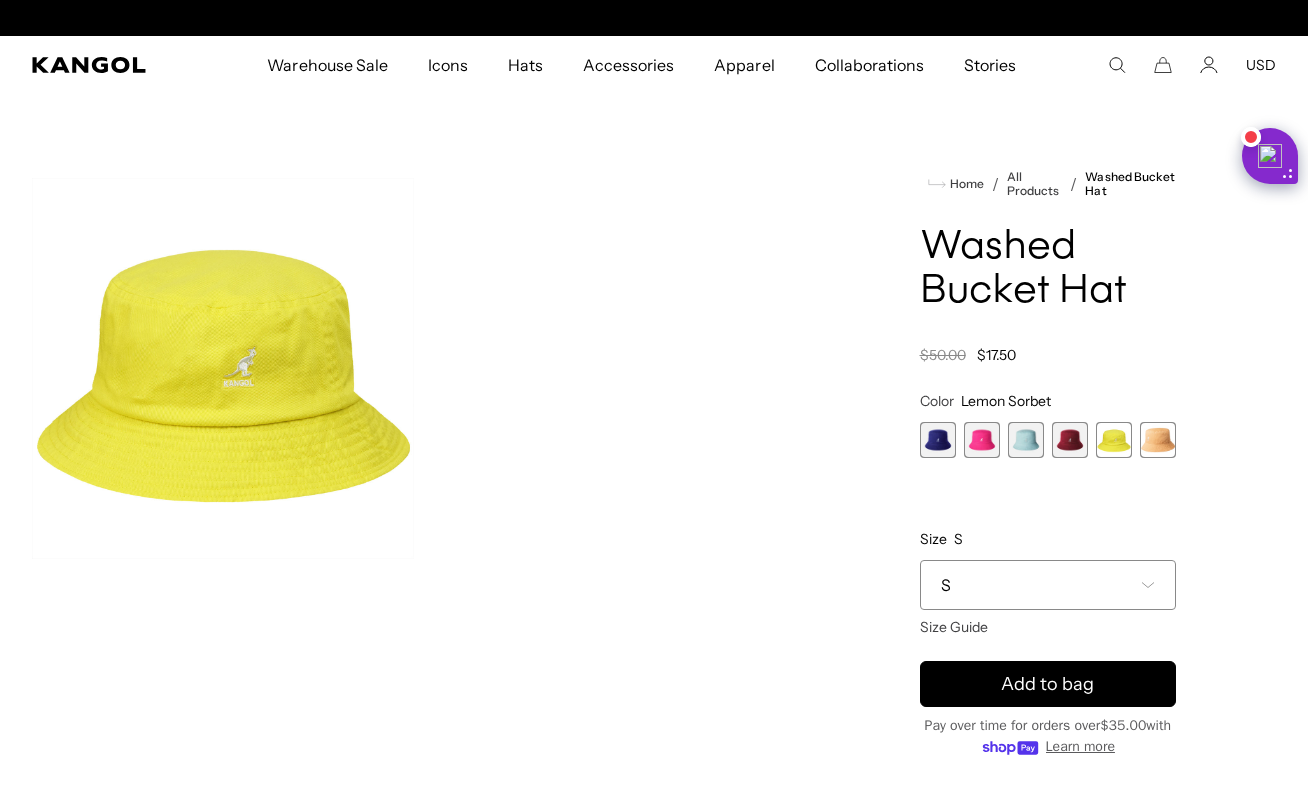 scroll, scrollTop: 0, scrollLeft: 412, axis: horizontal 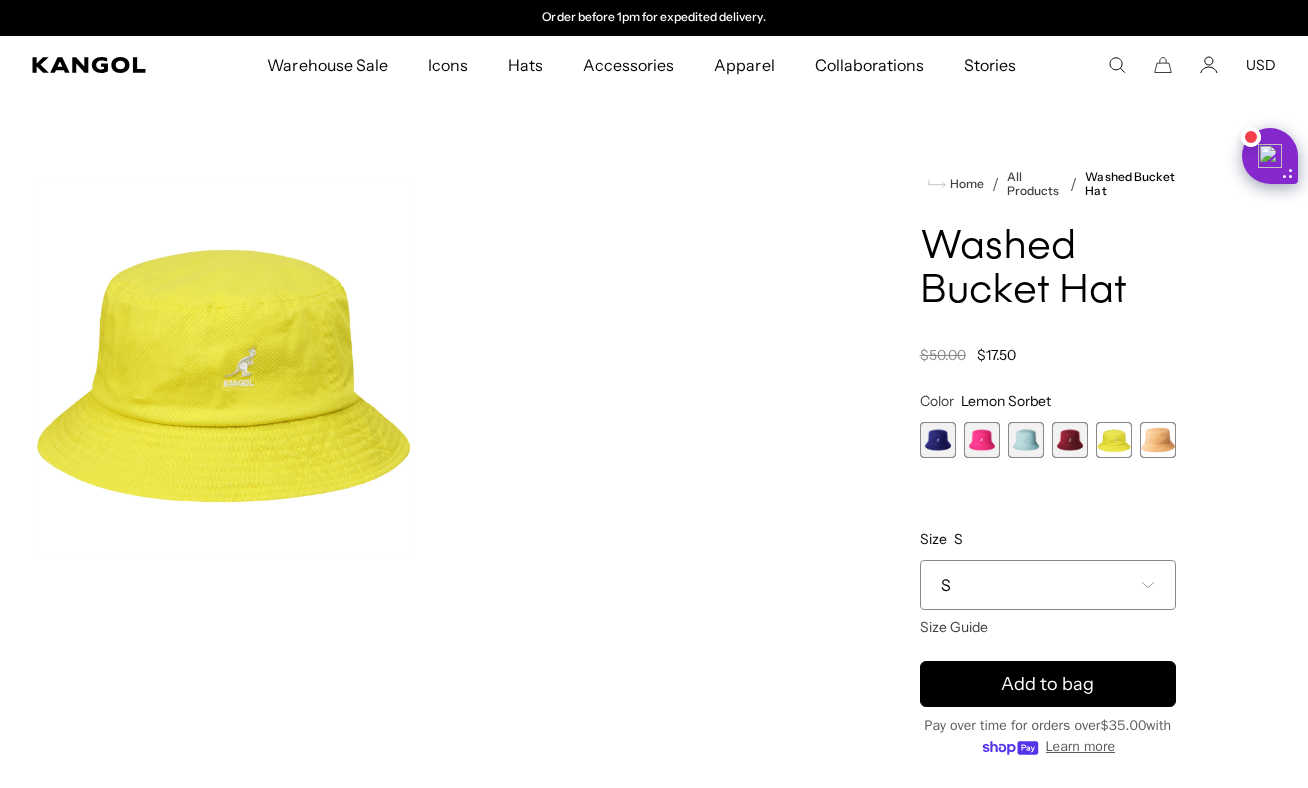 click at bounding box center [938, 440] 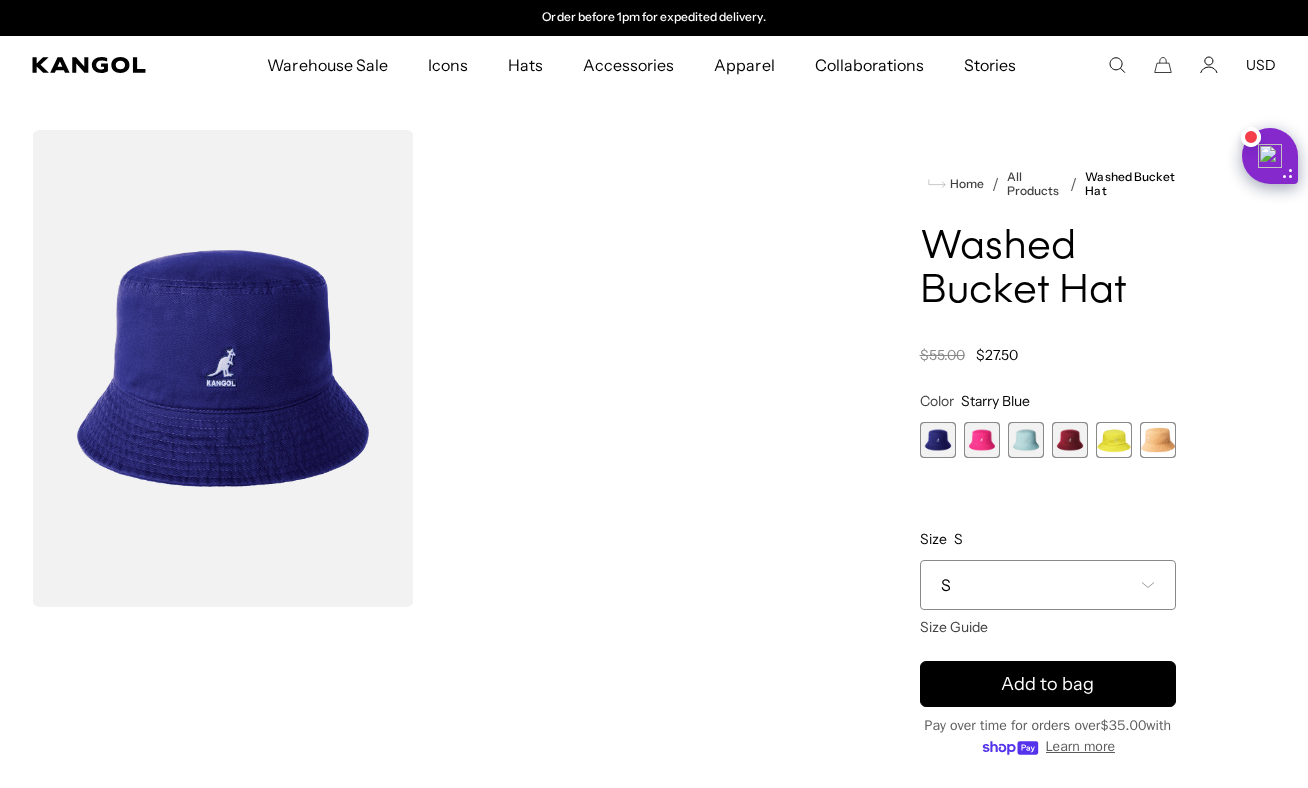 click at bounding box center [982, 440] 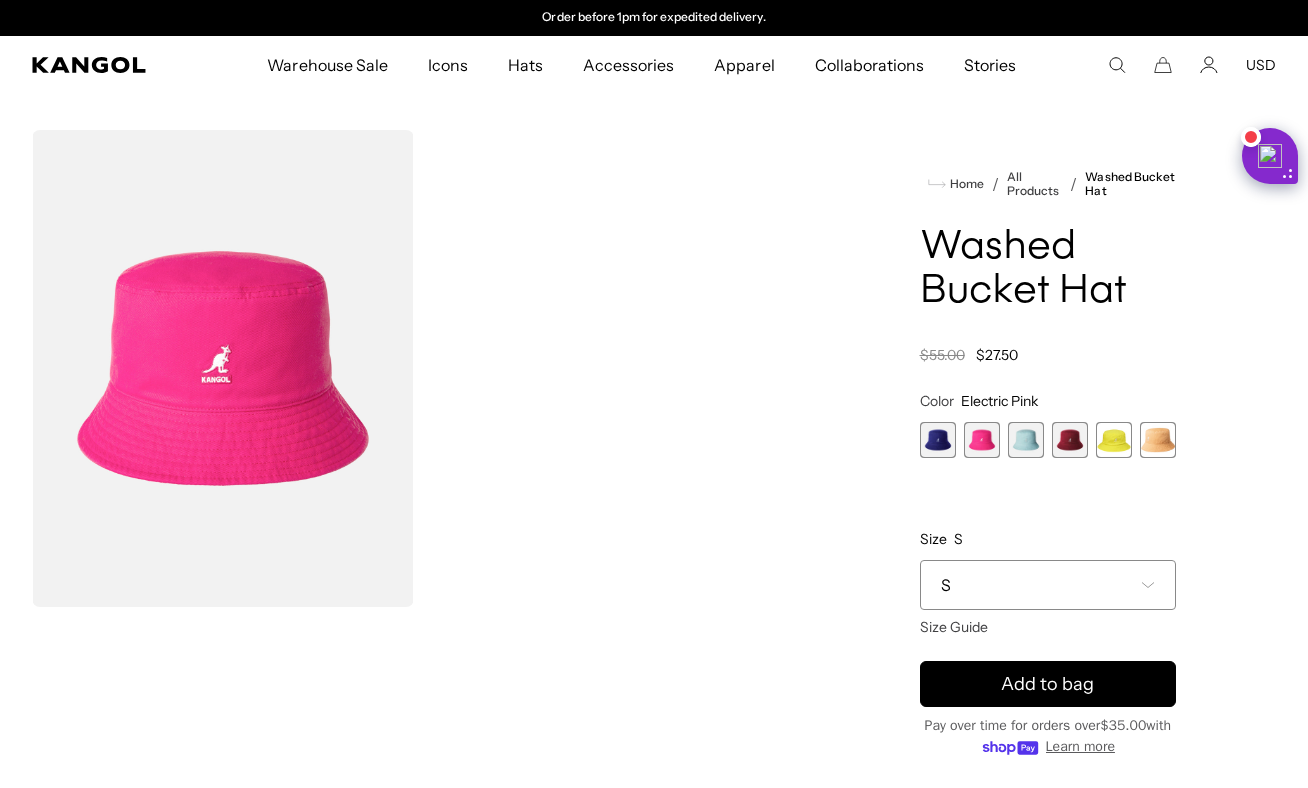 click at bounding box center [1026, 440] 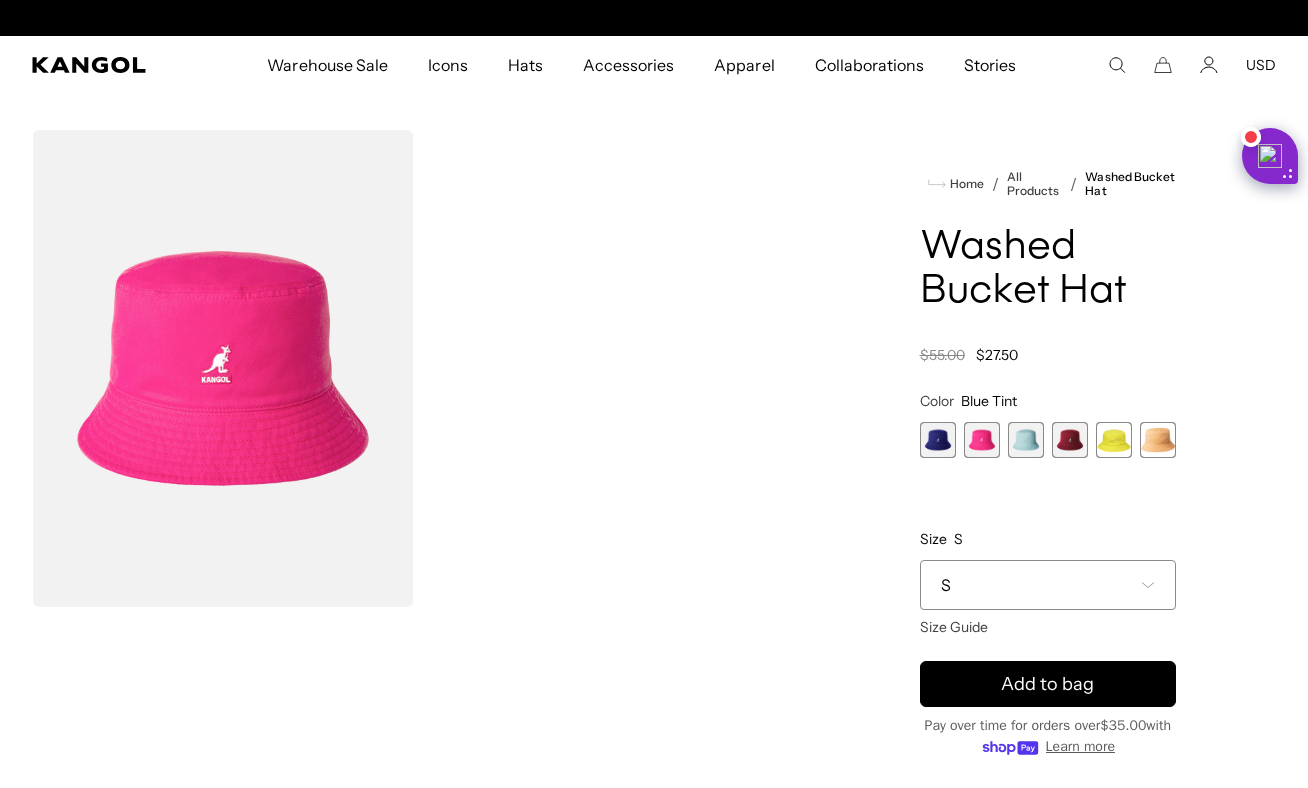 scroll, scrollTop: 0, scrollLeft: 0, axis: both 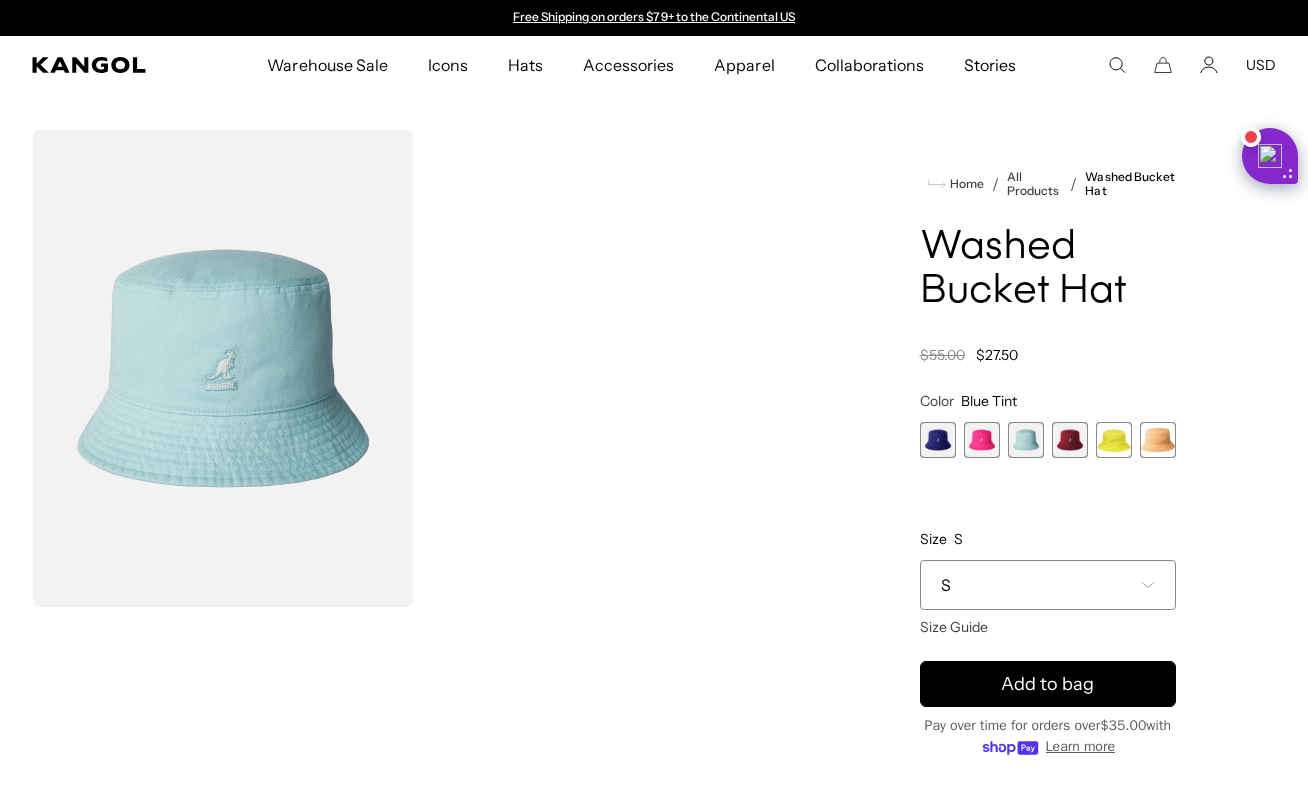 click at bounding box center (1070, 440) 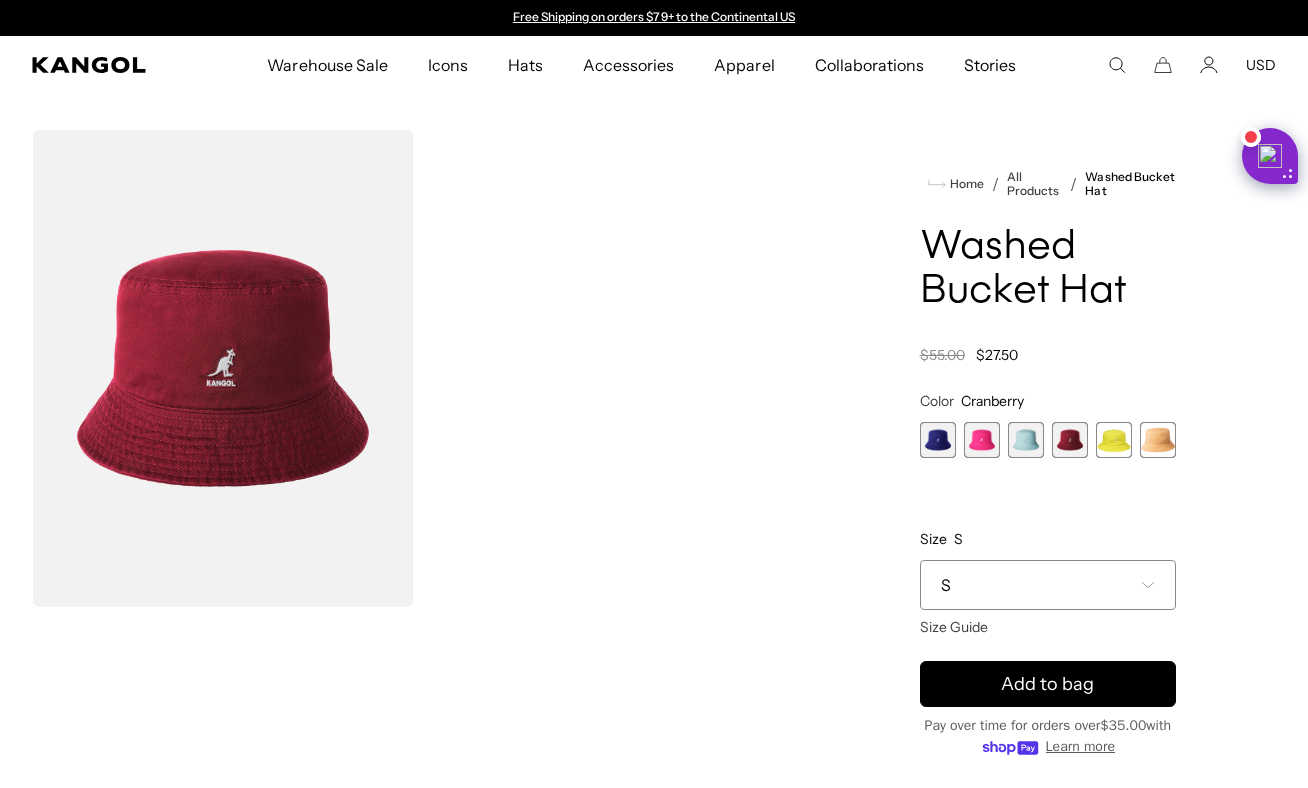 click at bounding box center (1114, 440) 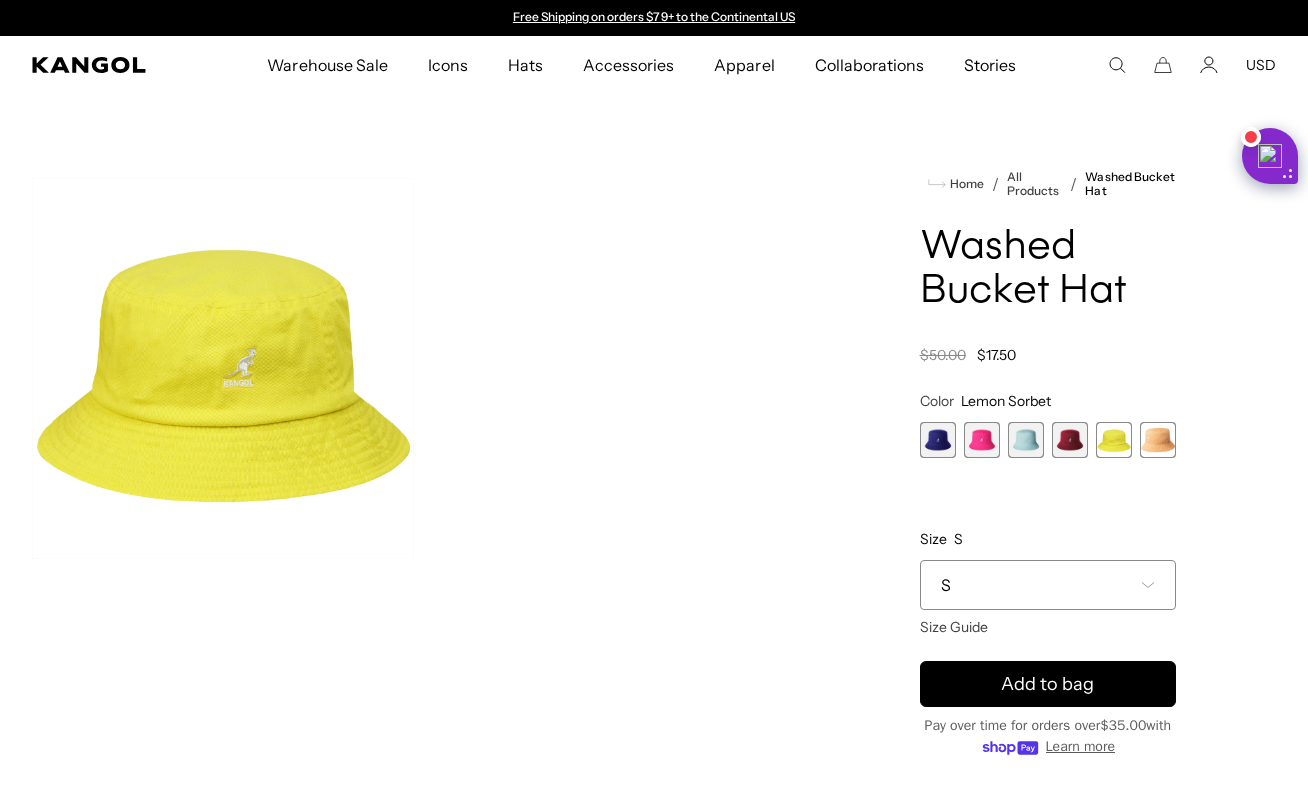 click at bounding box center (1158, 440) 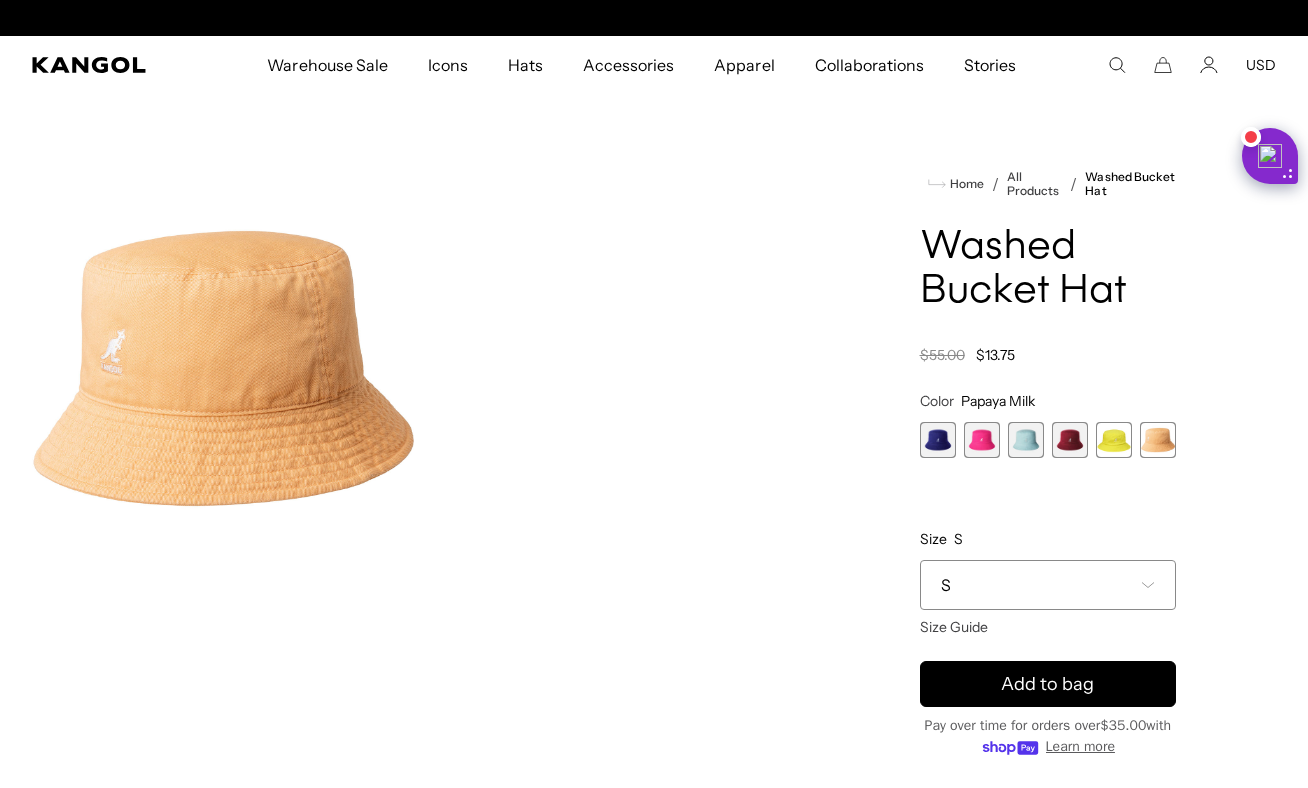 click at bounding box center [1114, 440] 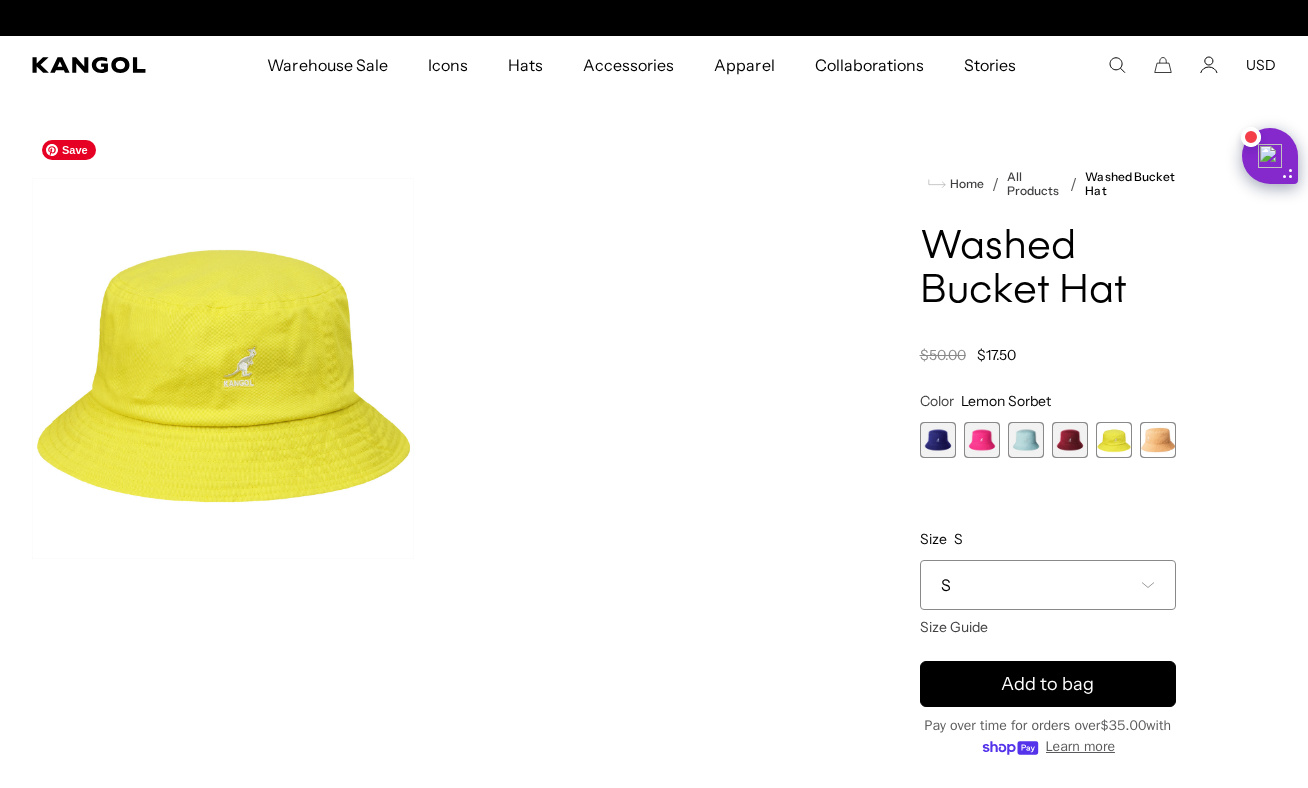 scroll, scrollTop: 547, scrollLeft: 0, axis: vertical 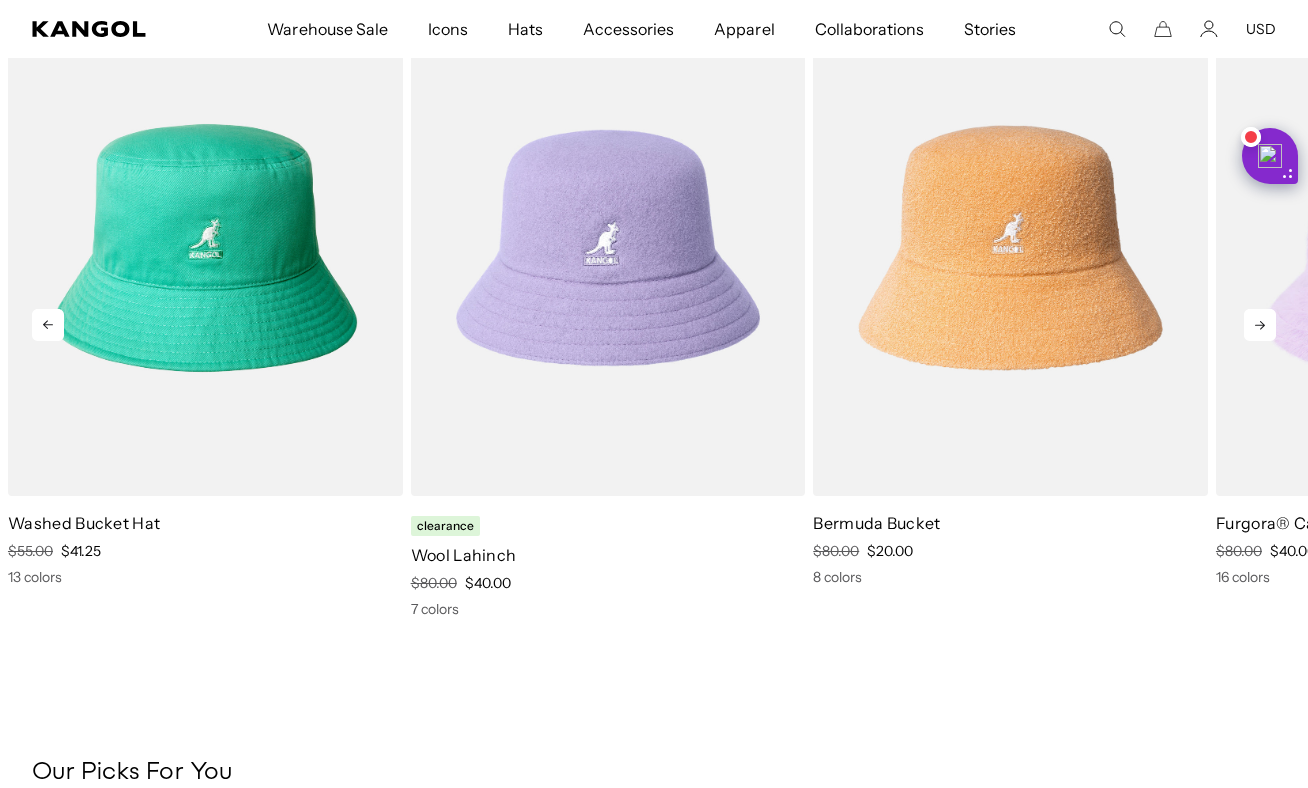 click 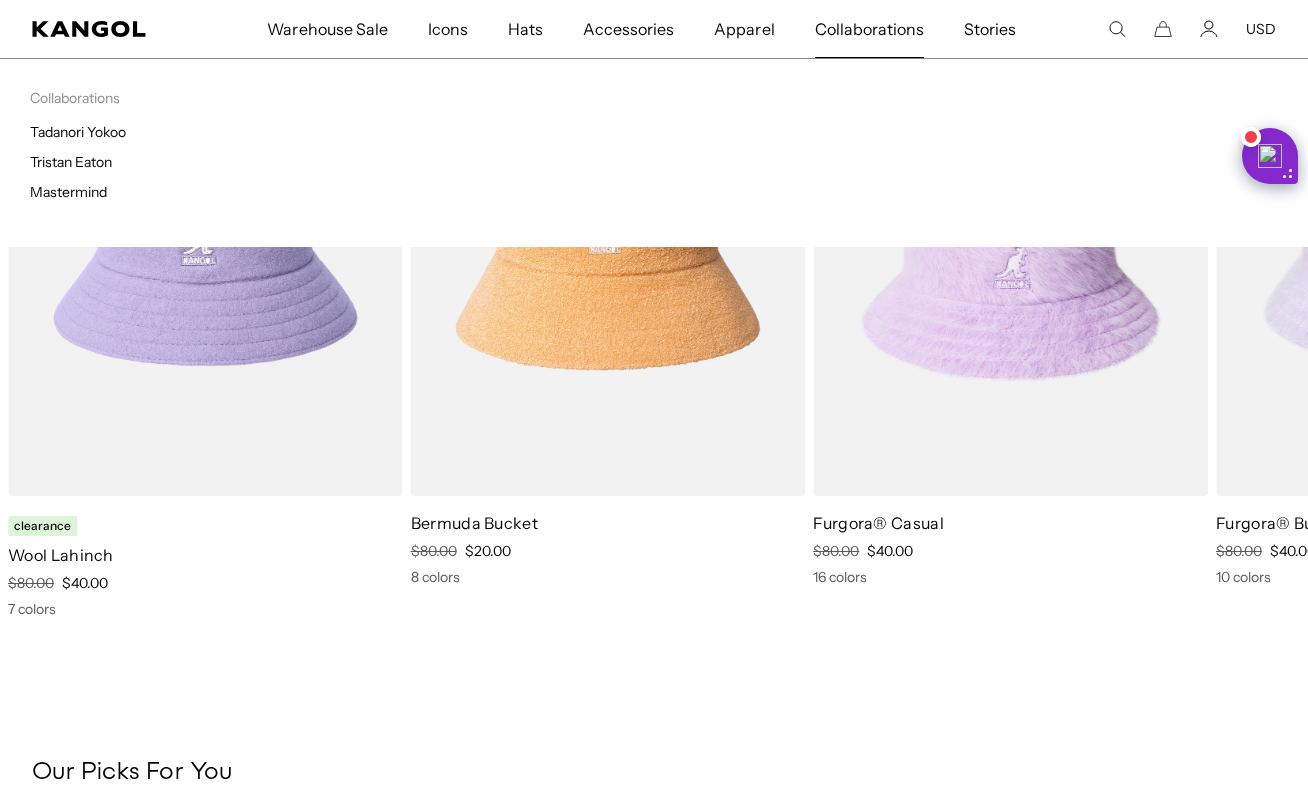 scroll, scrollTop: 0, scrollLeft: 412, axis: horizontal 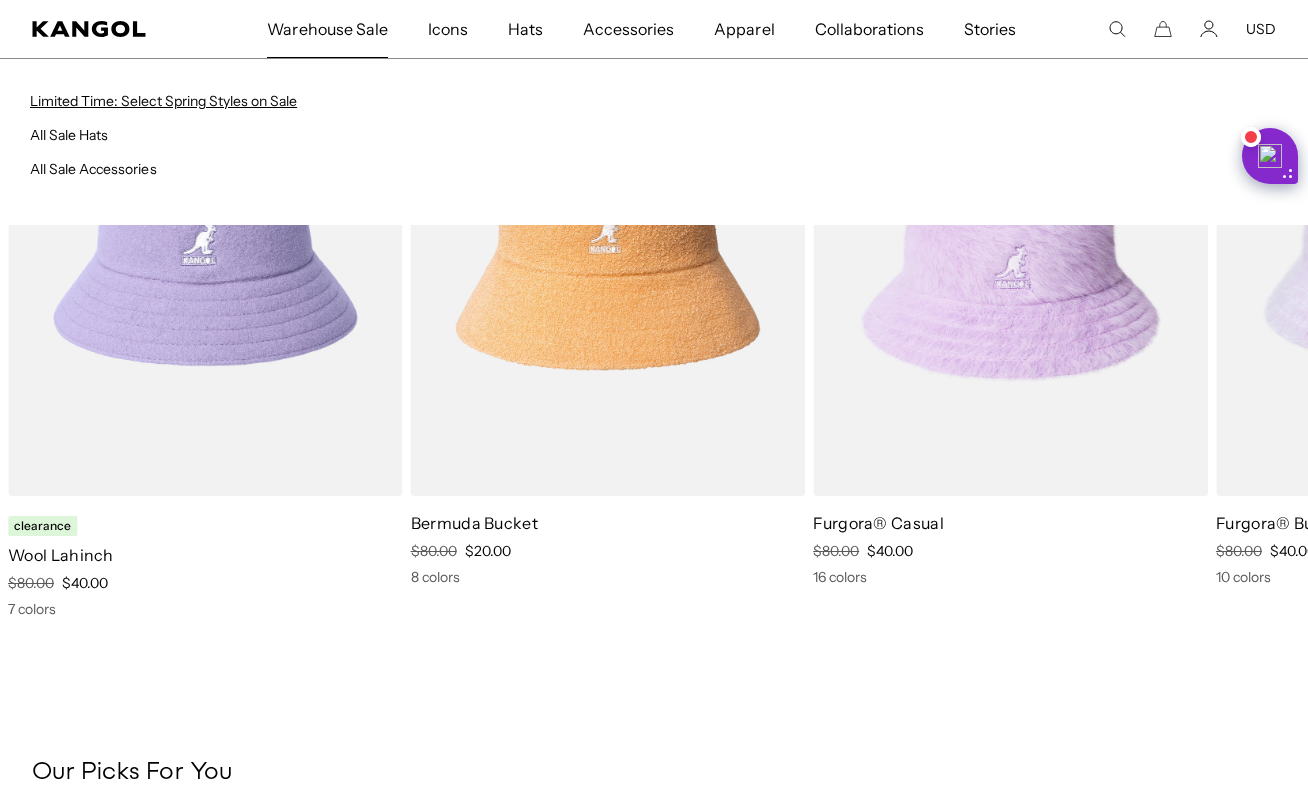 click on "Limited Time: Select Spring Styles on Sale" at bounding box center [163, 101] 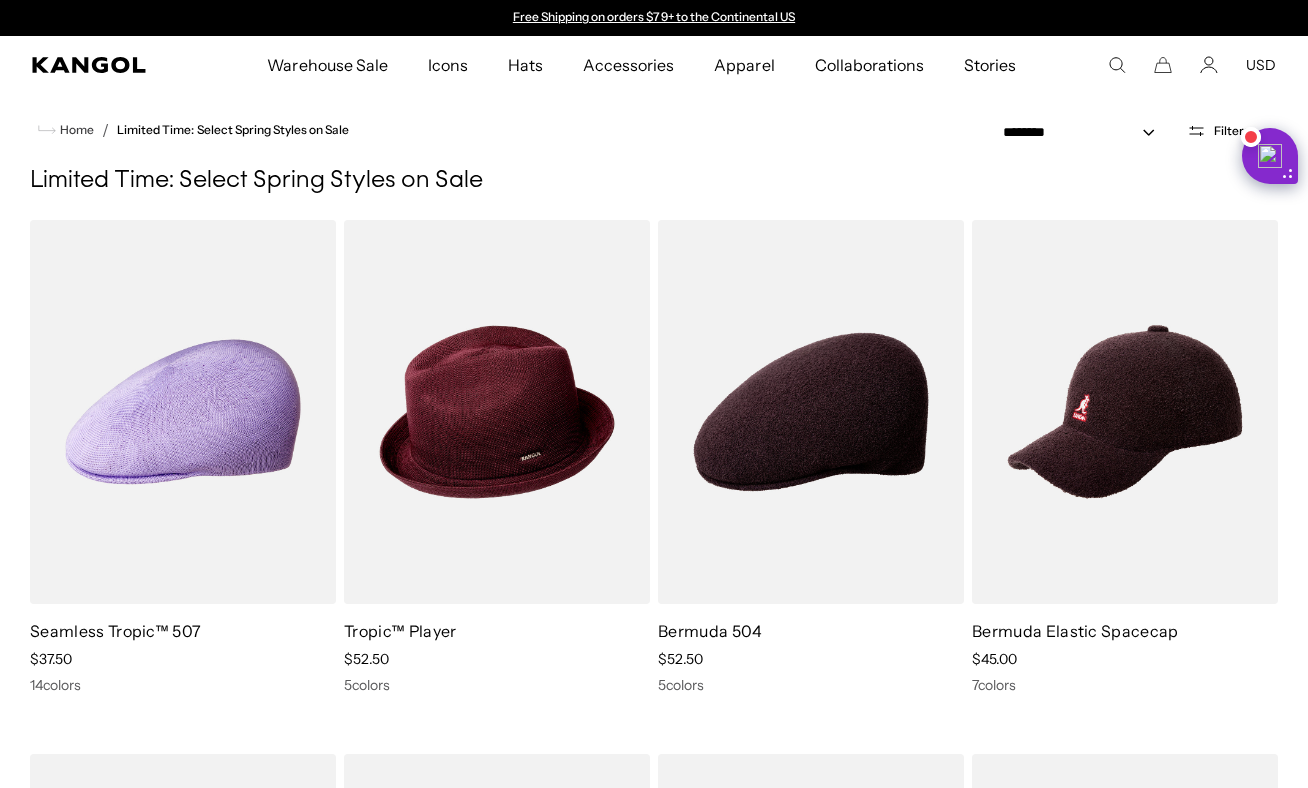 scroll, scrollTop: 0, scrollLeft: 0, axis: both 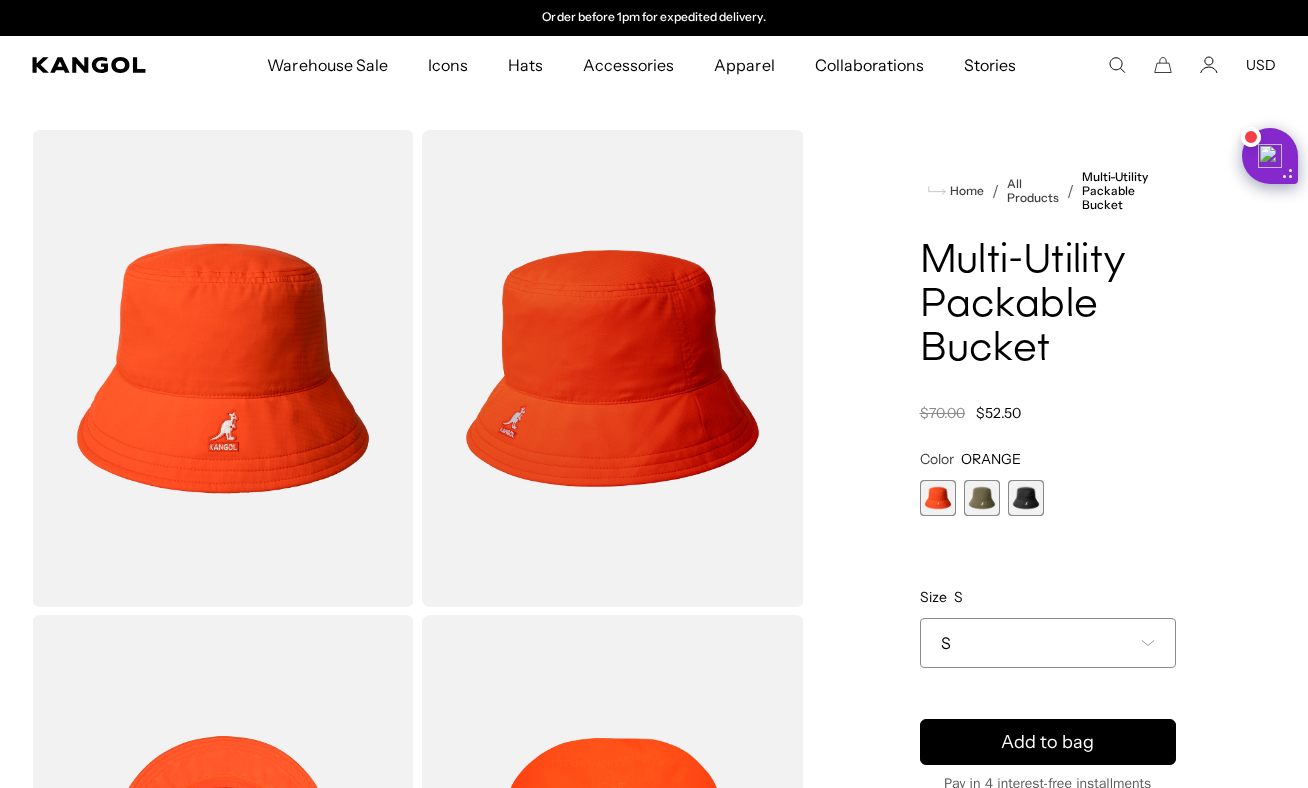 click at bounding box center [982, 498] 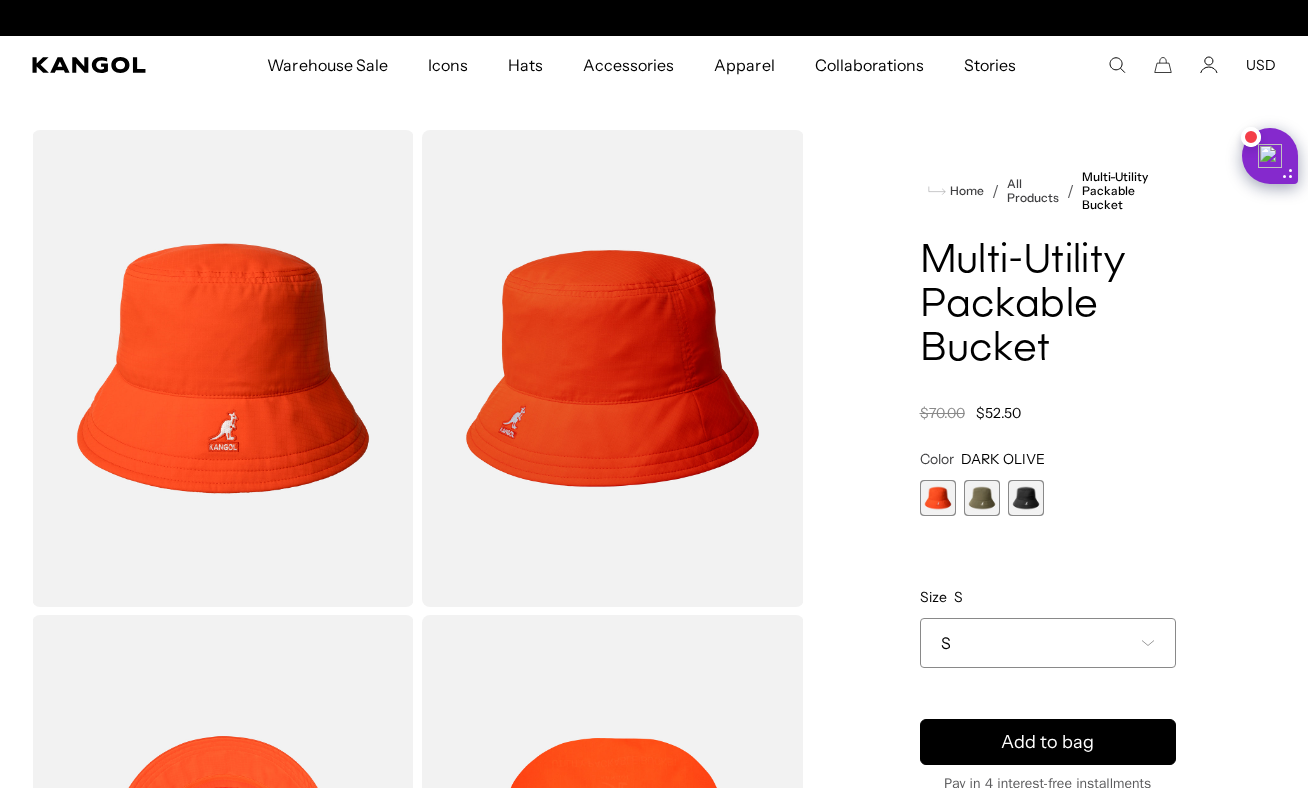 scroll, scrollTop: 0, scrollLeft: 0, axis: both 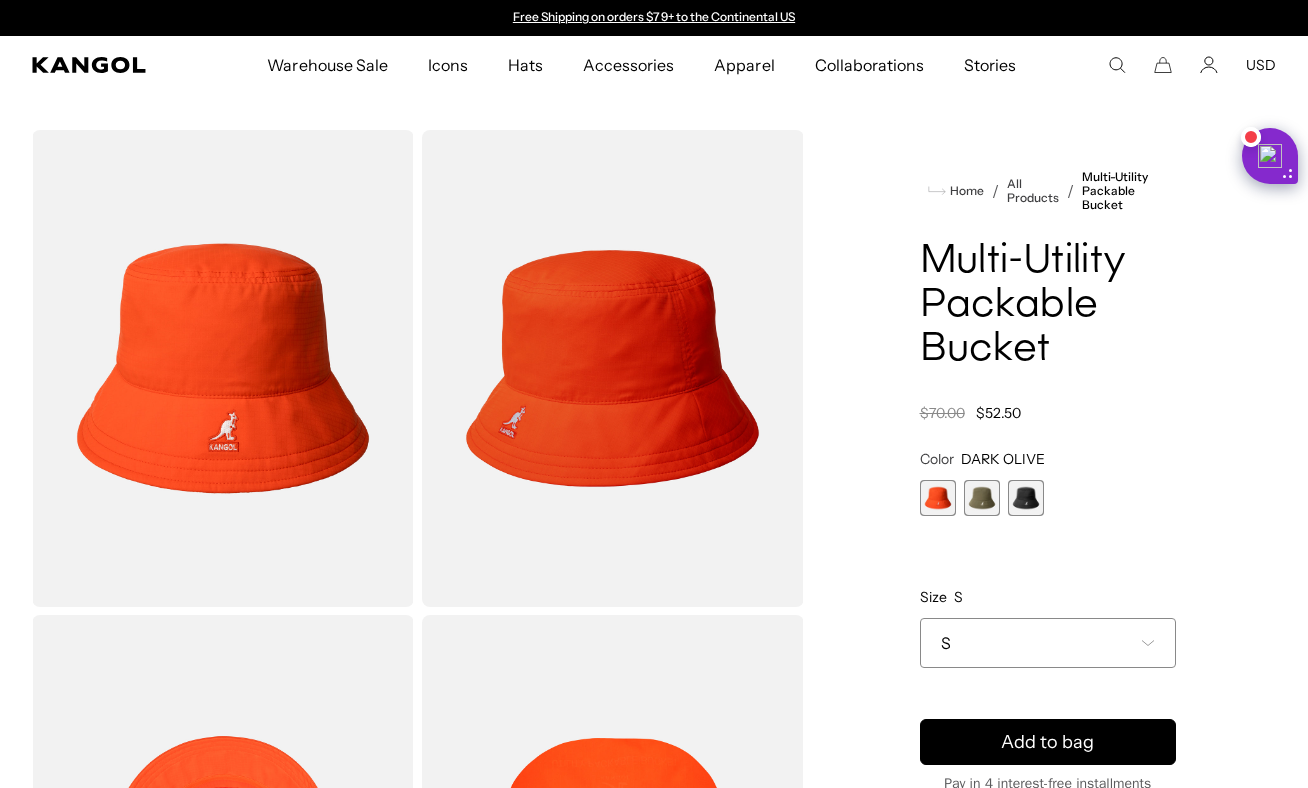 click at bounding box center [1026, 498] 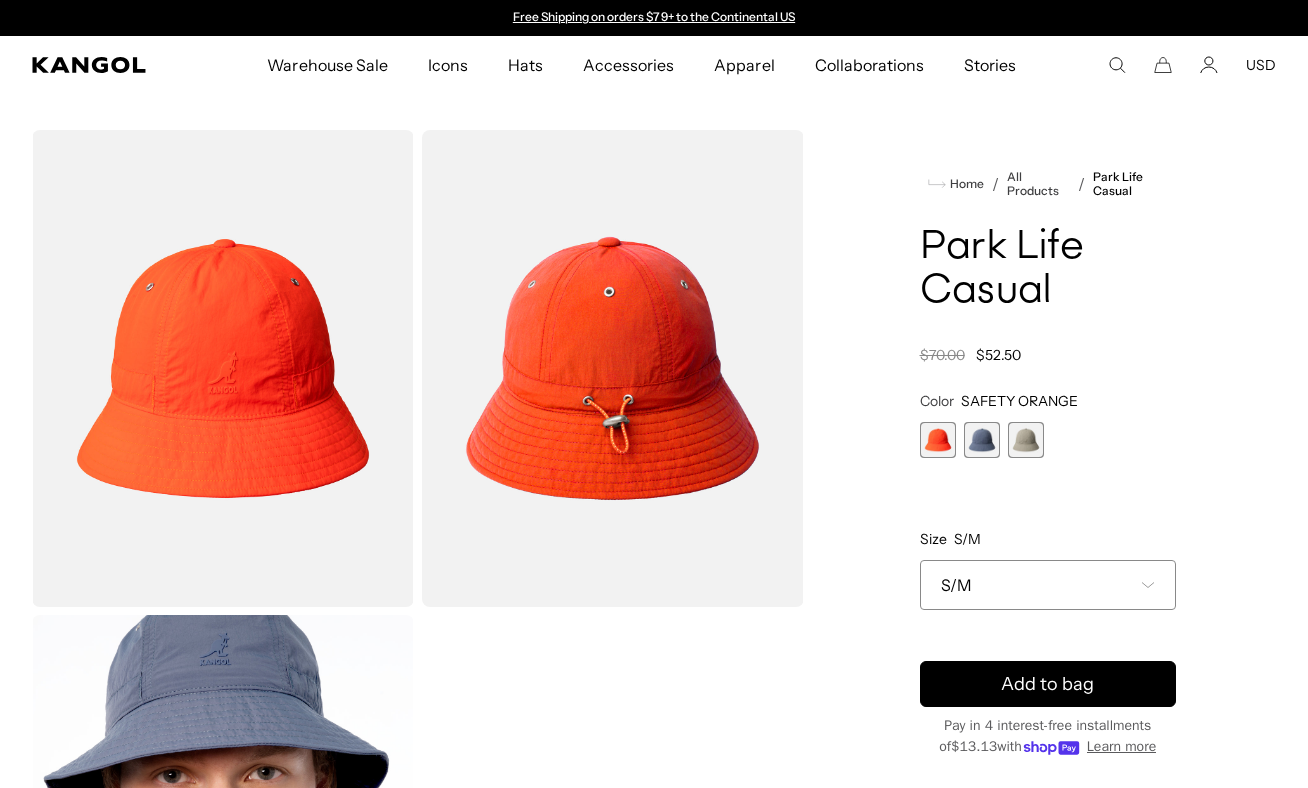 scroll, scrollTop: 0, scrollLeft: 0, axis: both 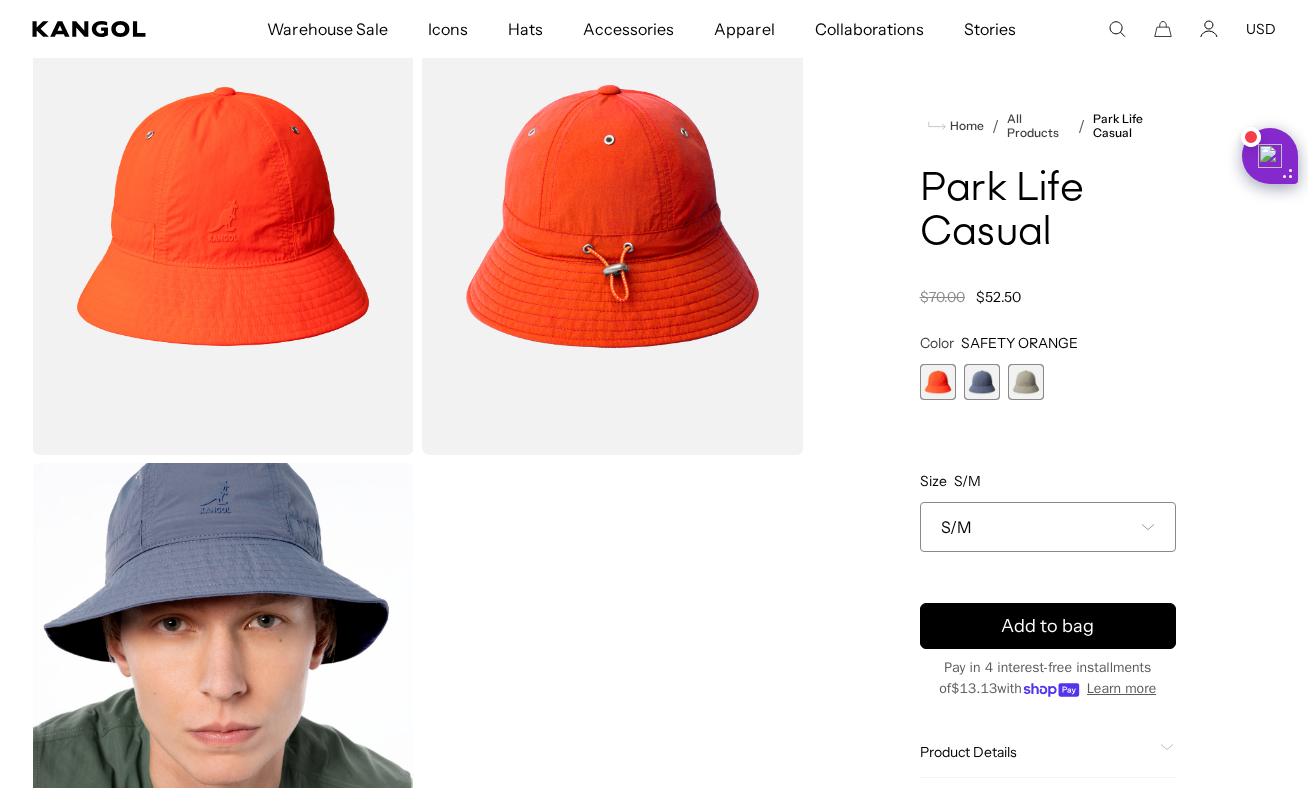 click at bounding box center [1026, 382] 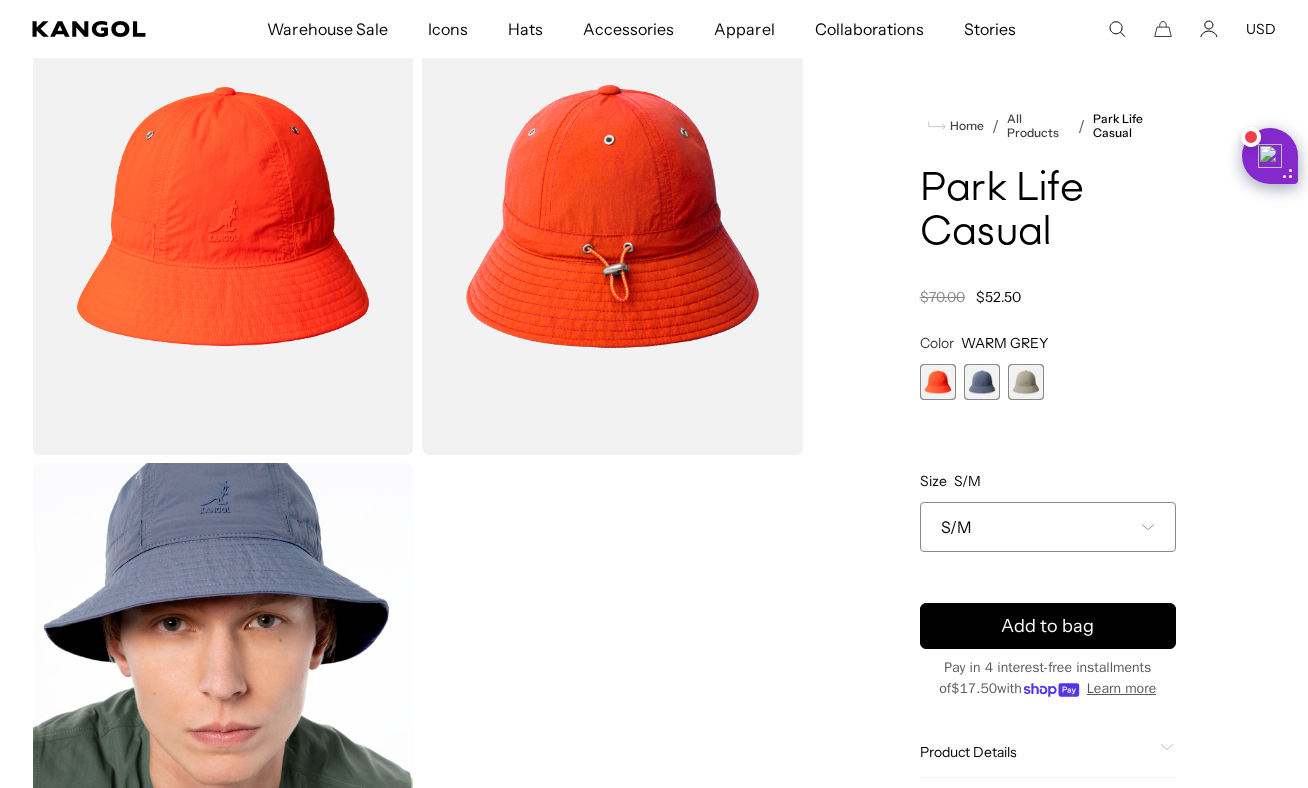 click at bounding box center [1026, 382] 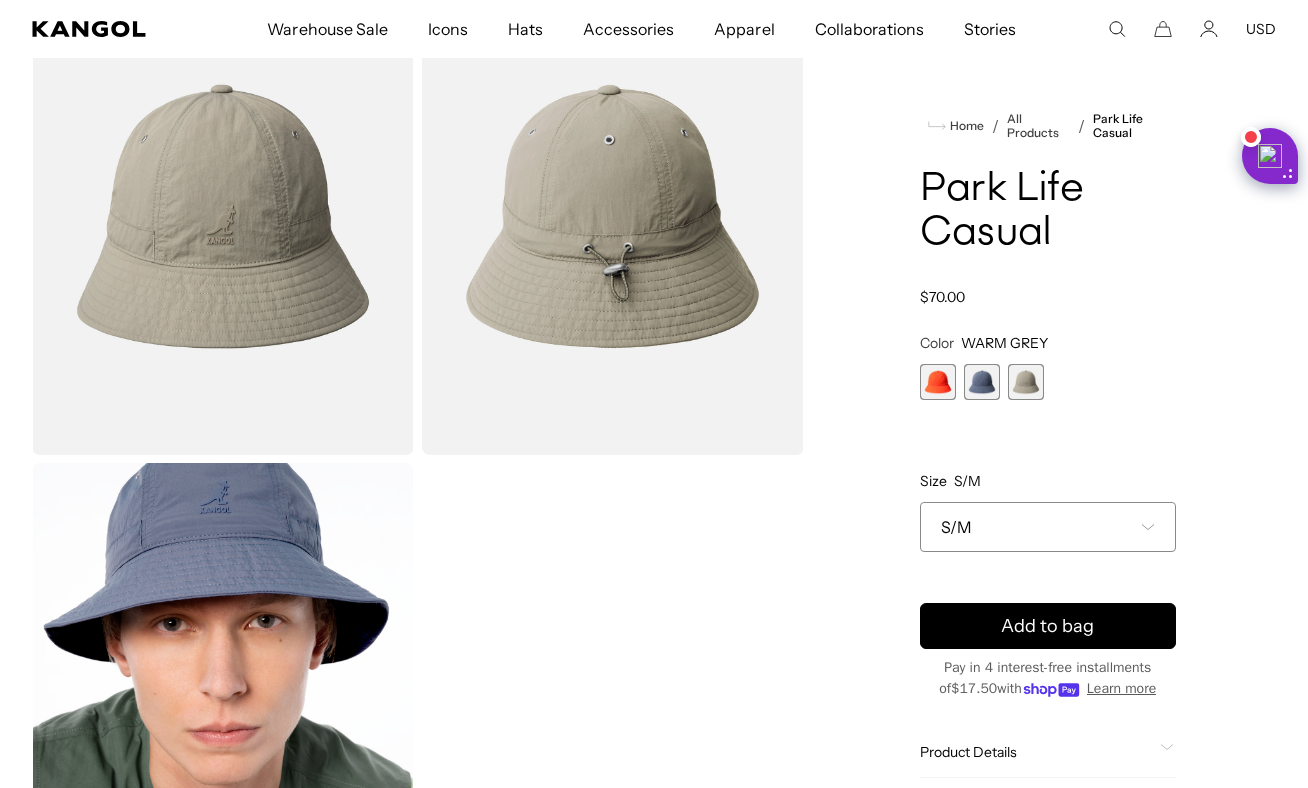 scroll, scrollTop: 0, scrollLeft: 0, axis: both 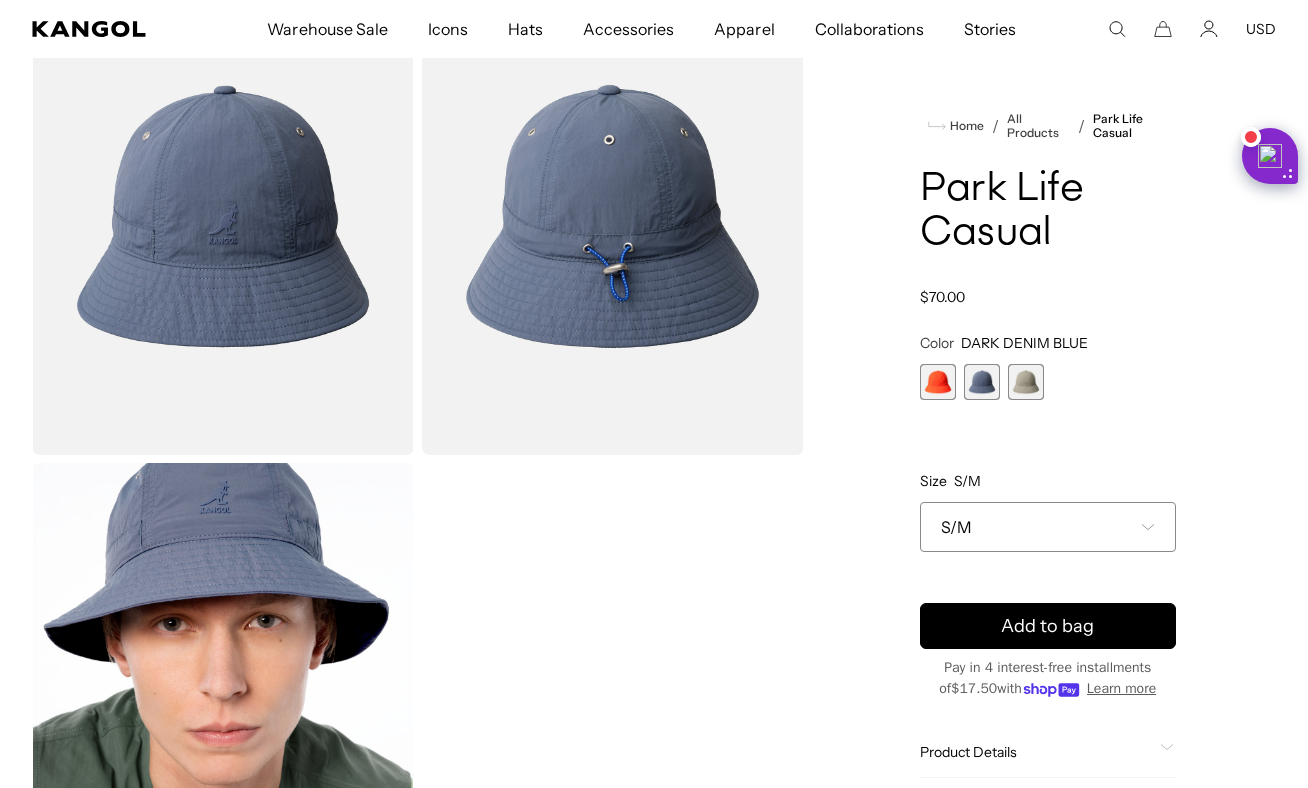 click at bounding box center [938, 382] 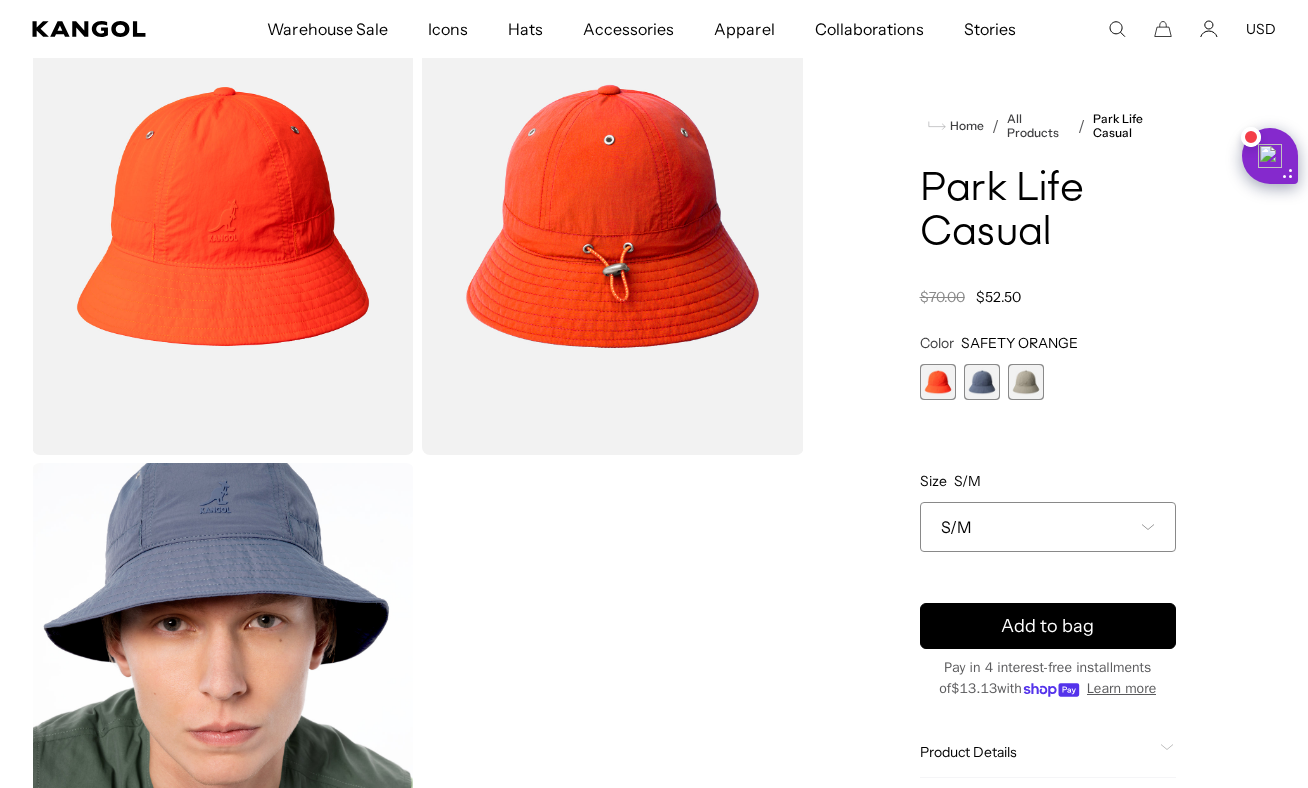 scroll, scrollTop: 0, scrollLeft: 0, axis: both 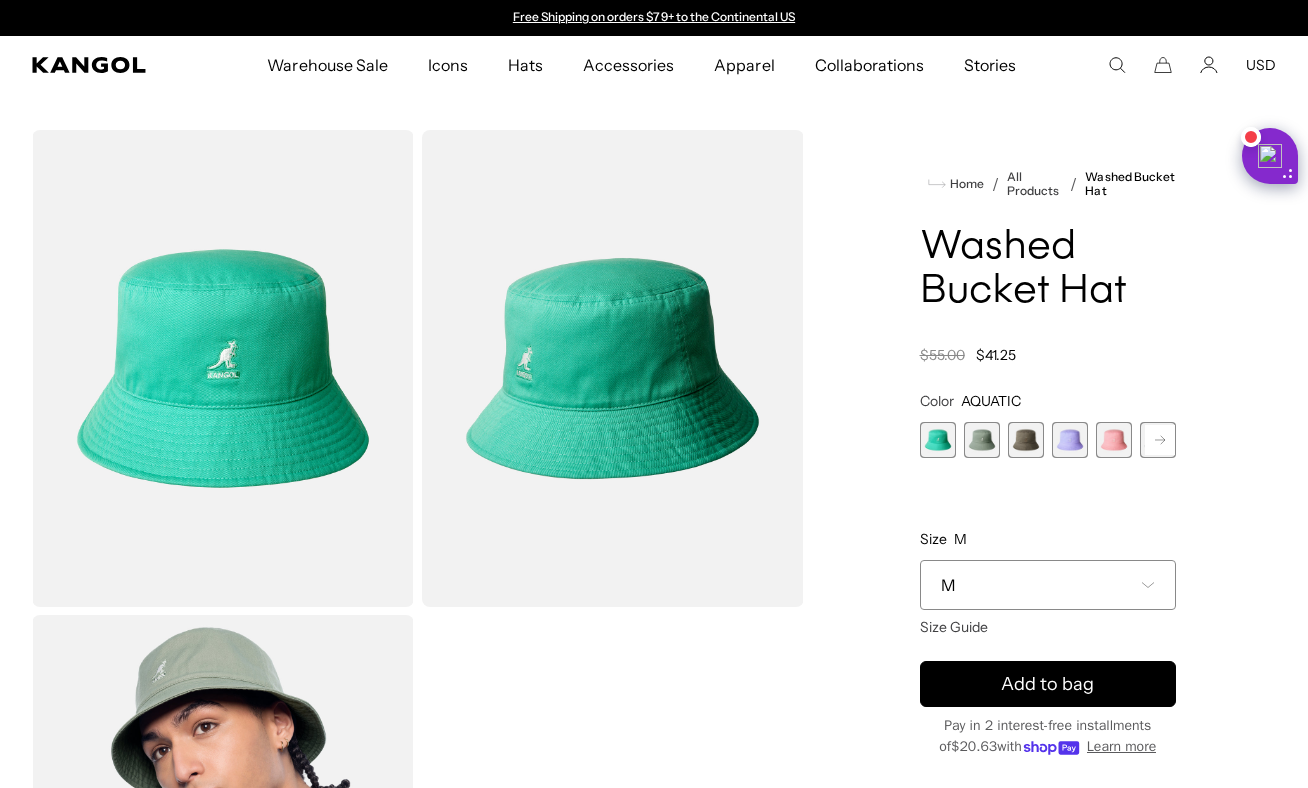 click at bounding box center [982, 440] 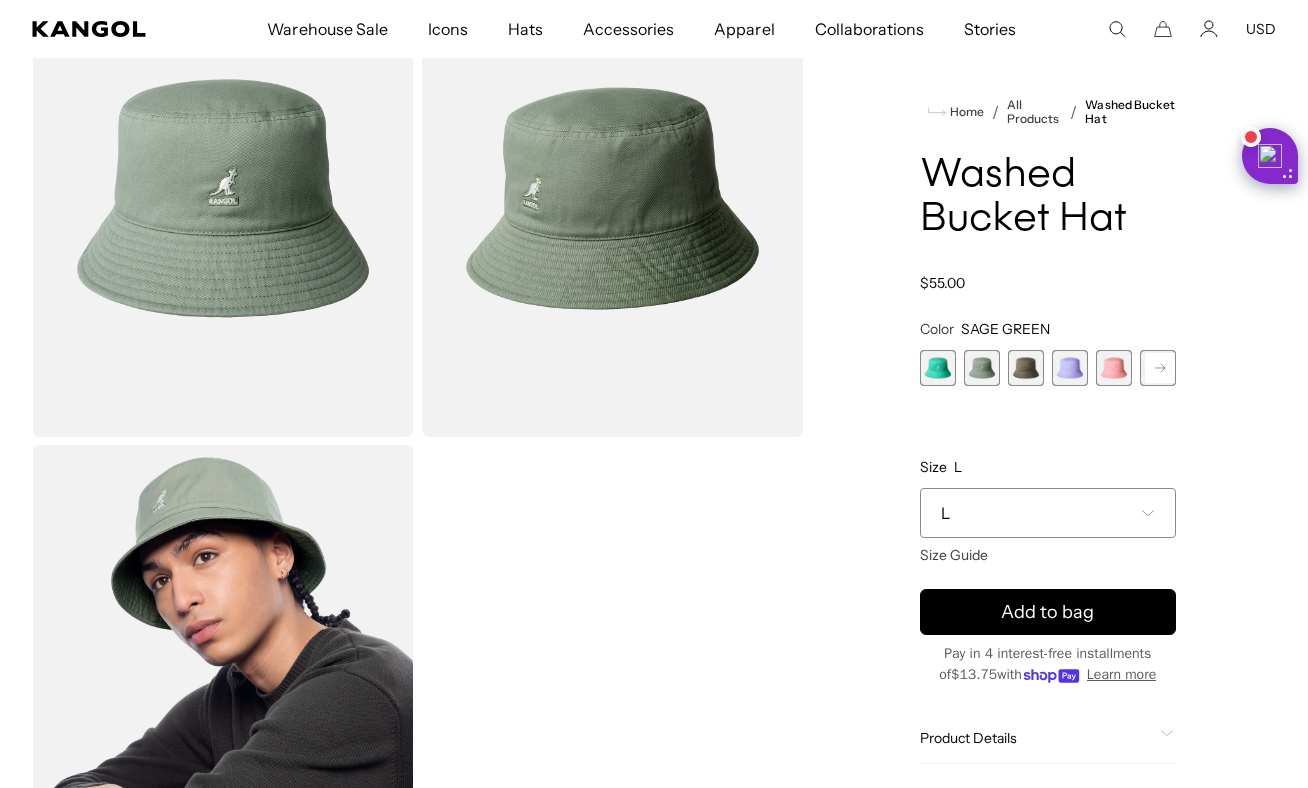 scroll, scrollTop: 205, scrollLeft: 0, axis: vertical 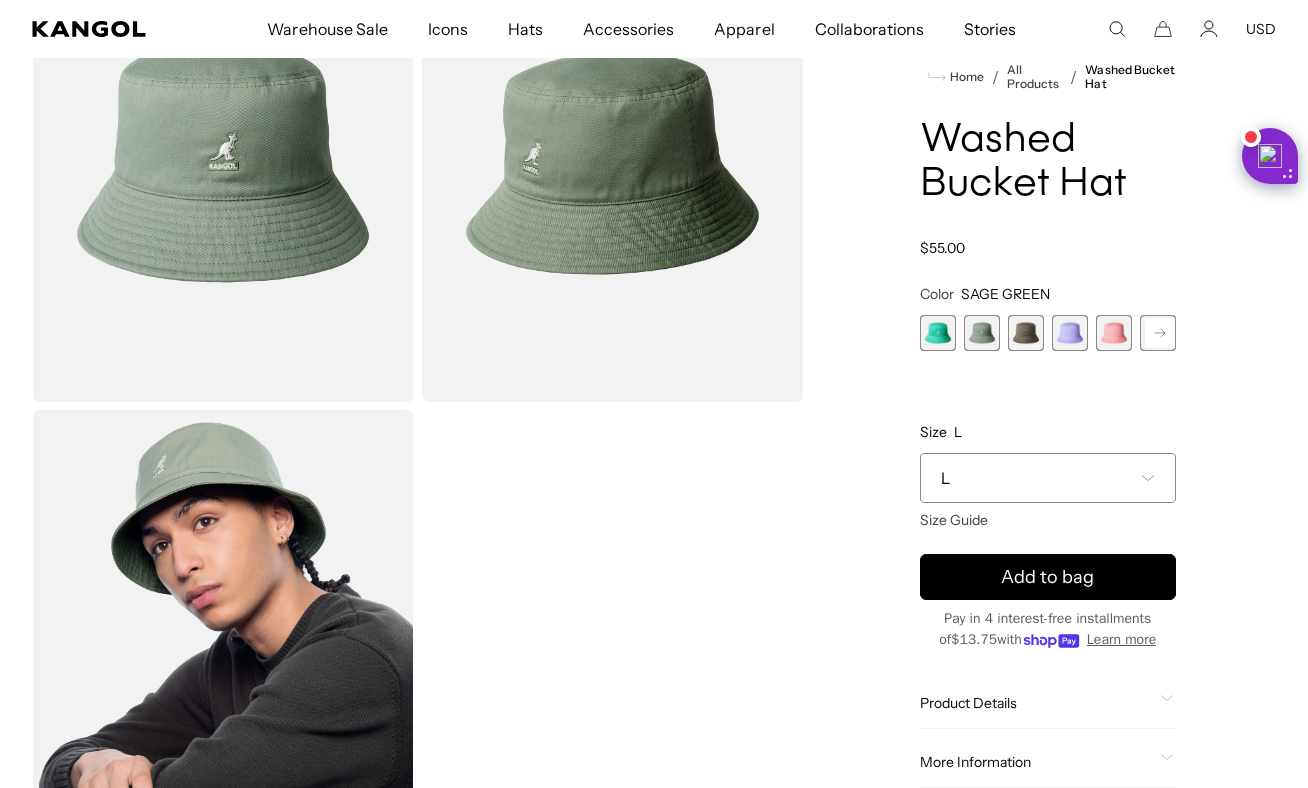 click 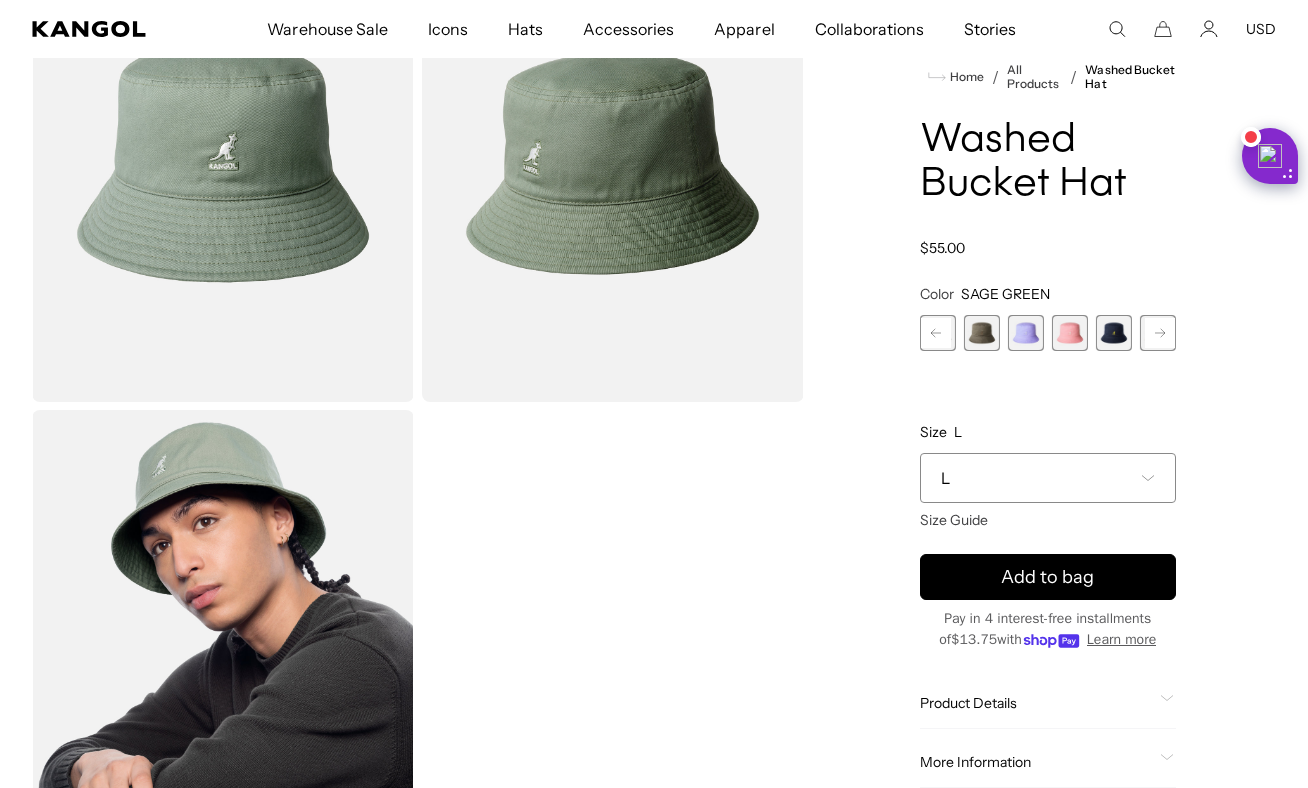 click 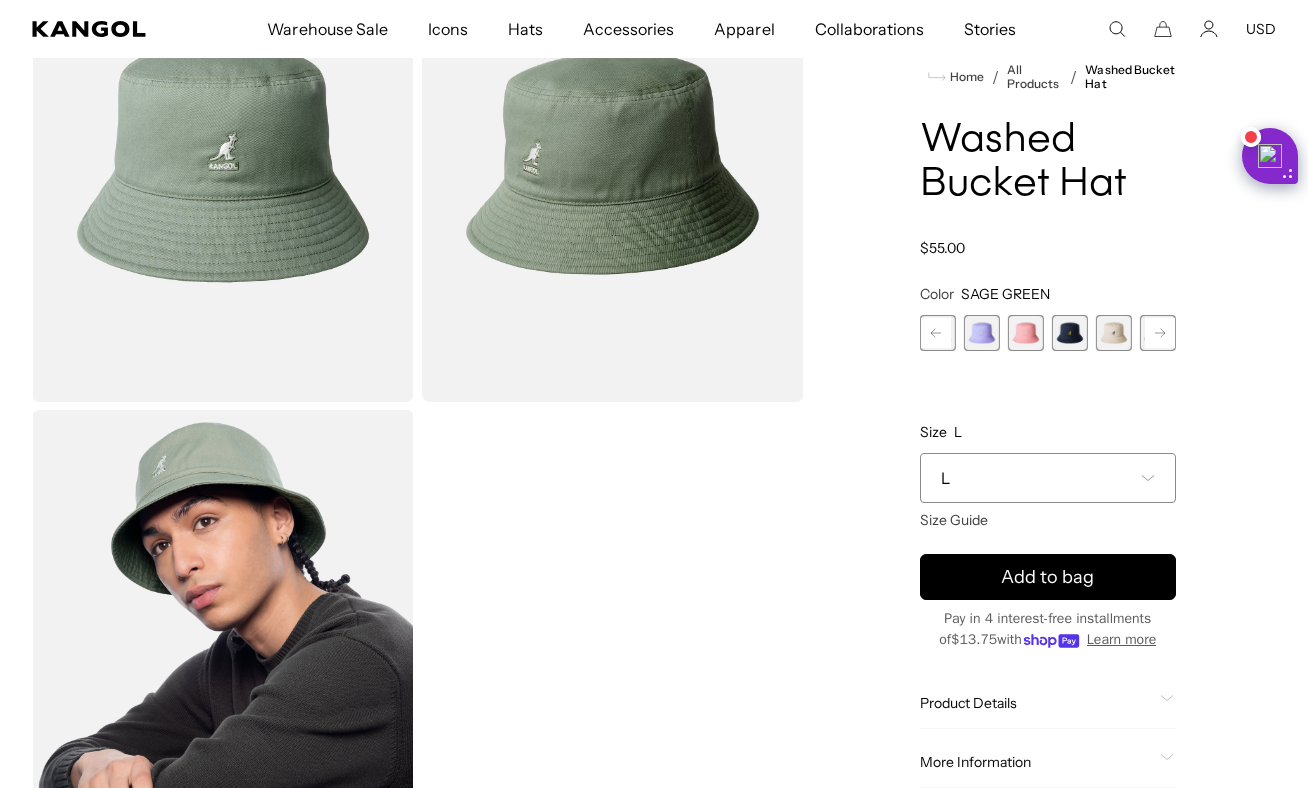 click 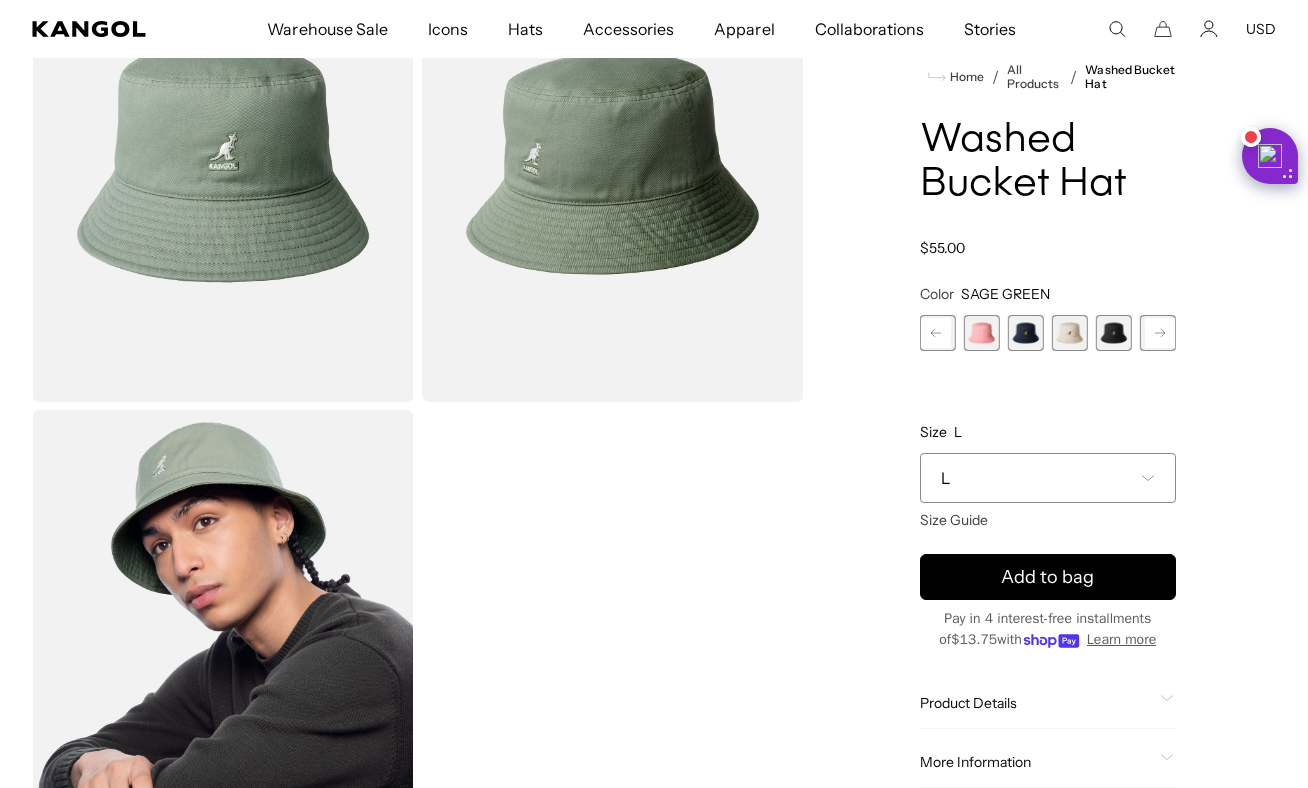 click 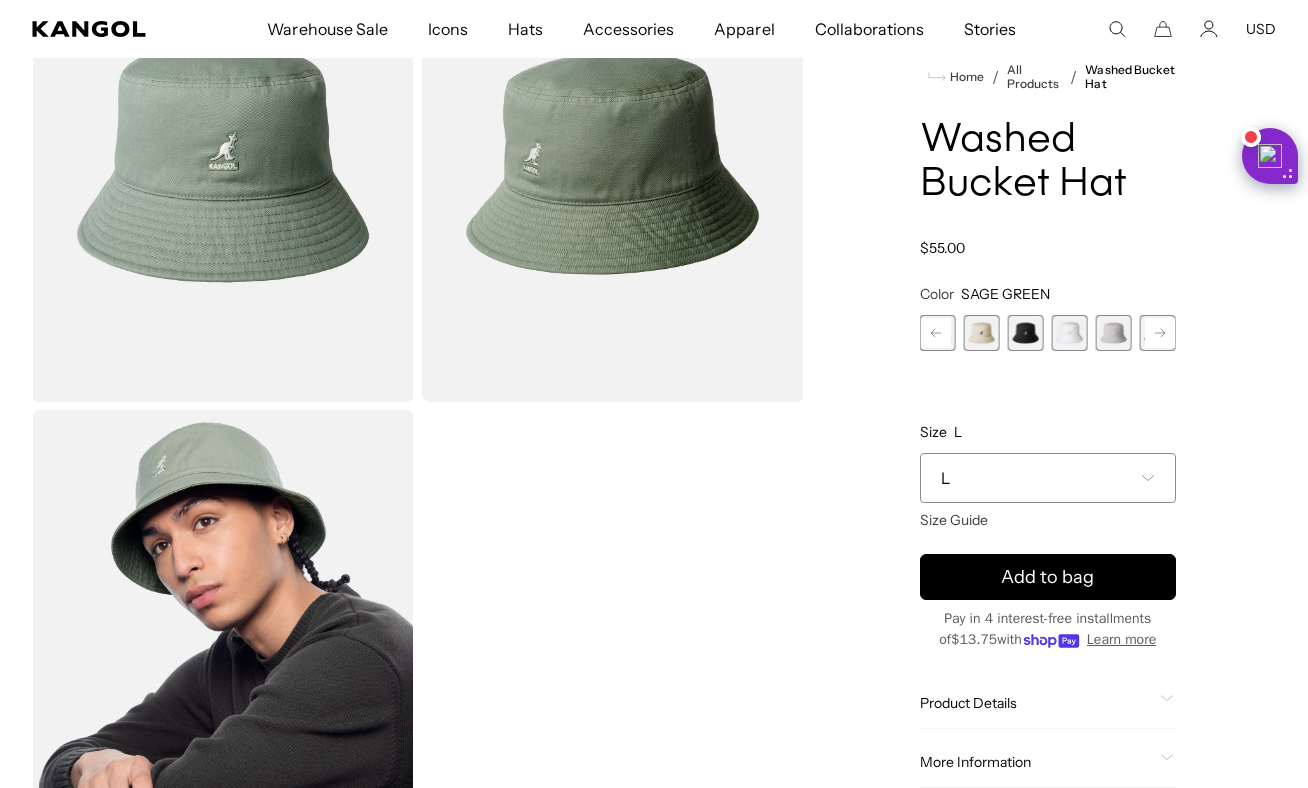 click 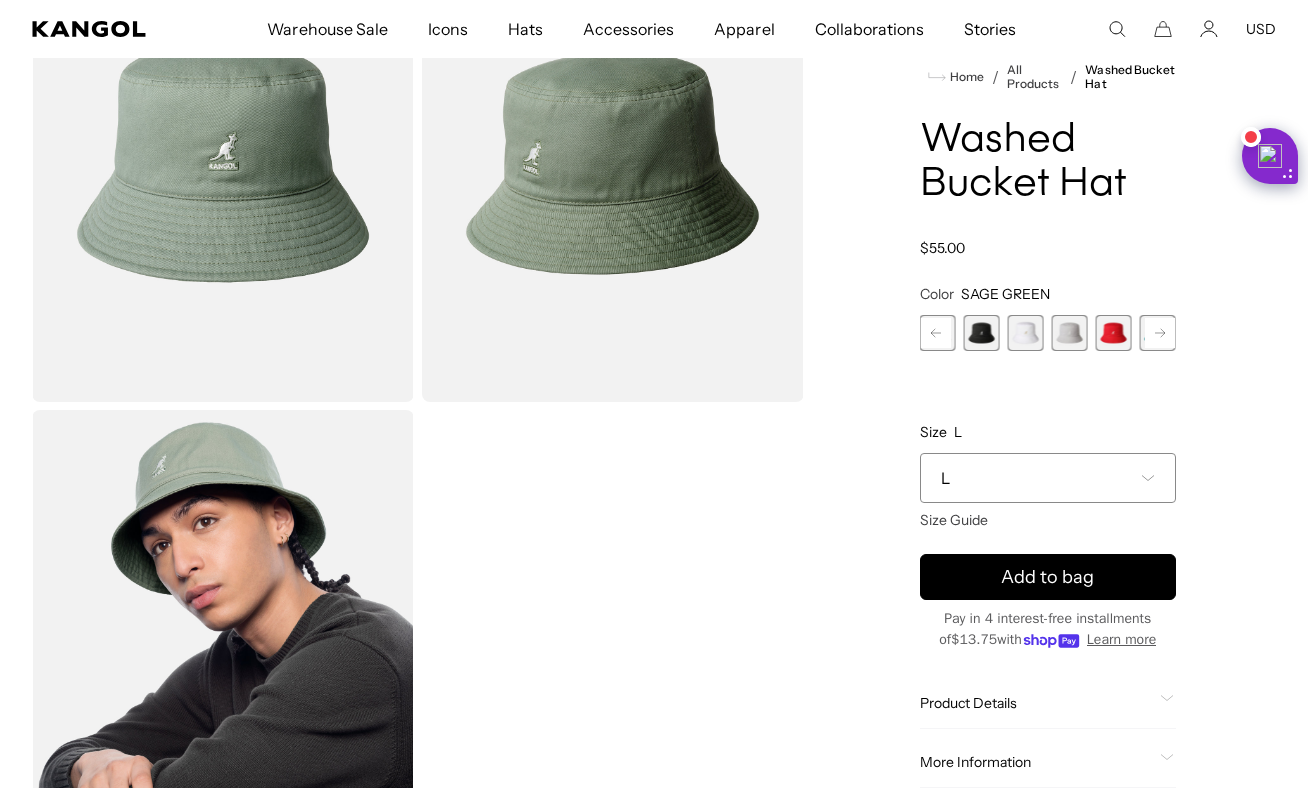 click 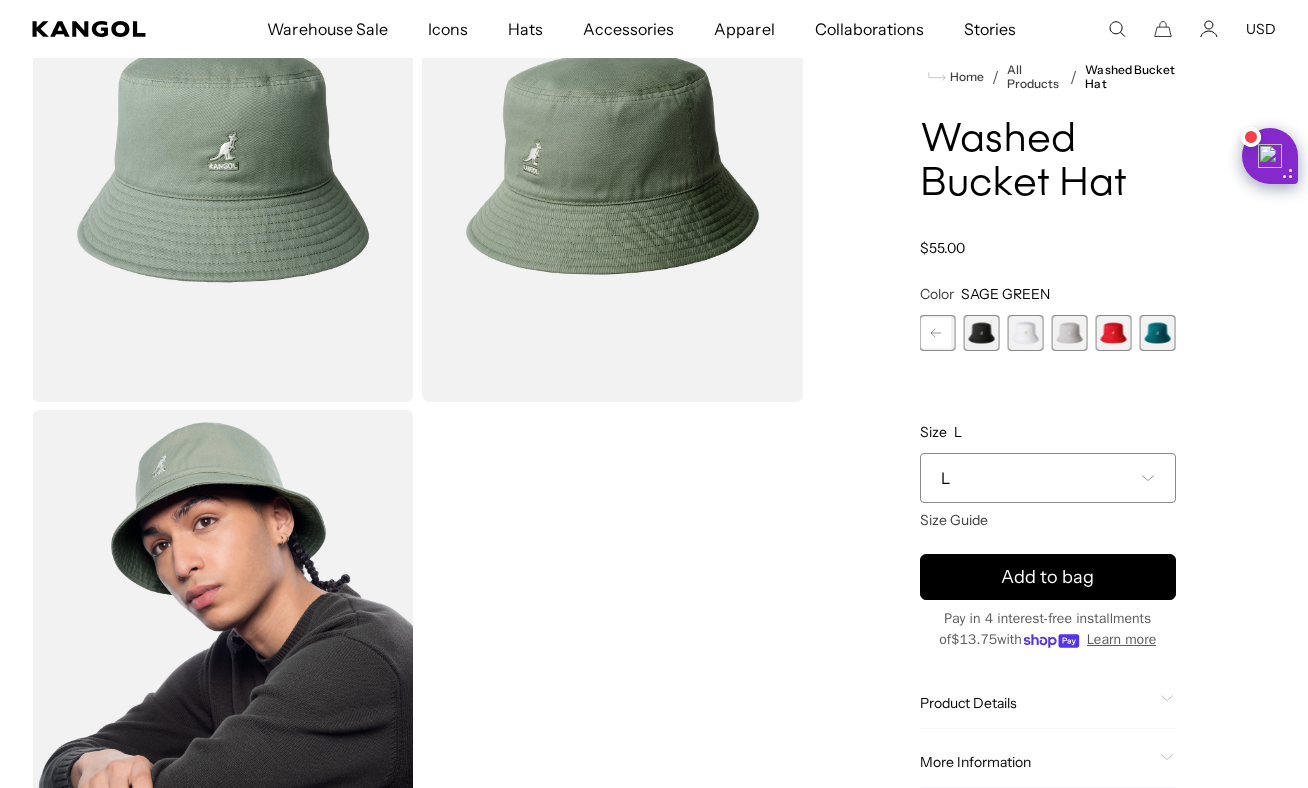click at bounding box center (1158, 333) 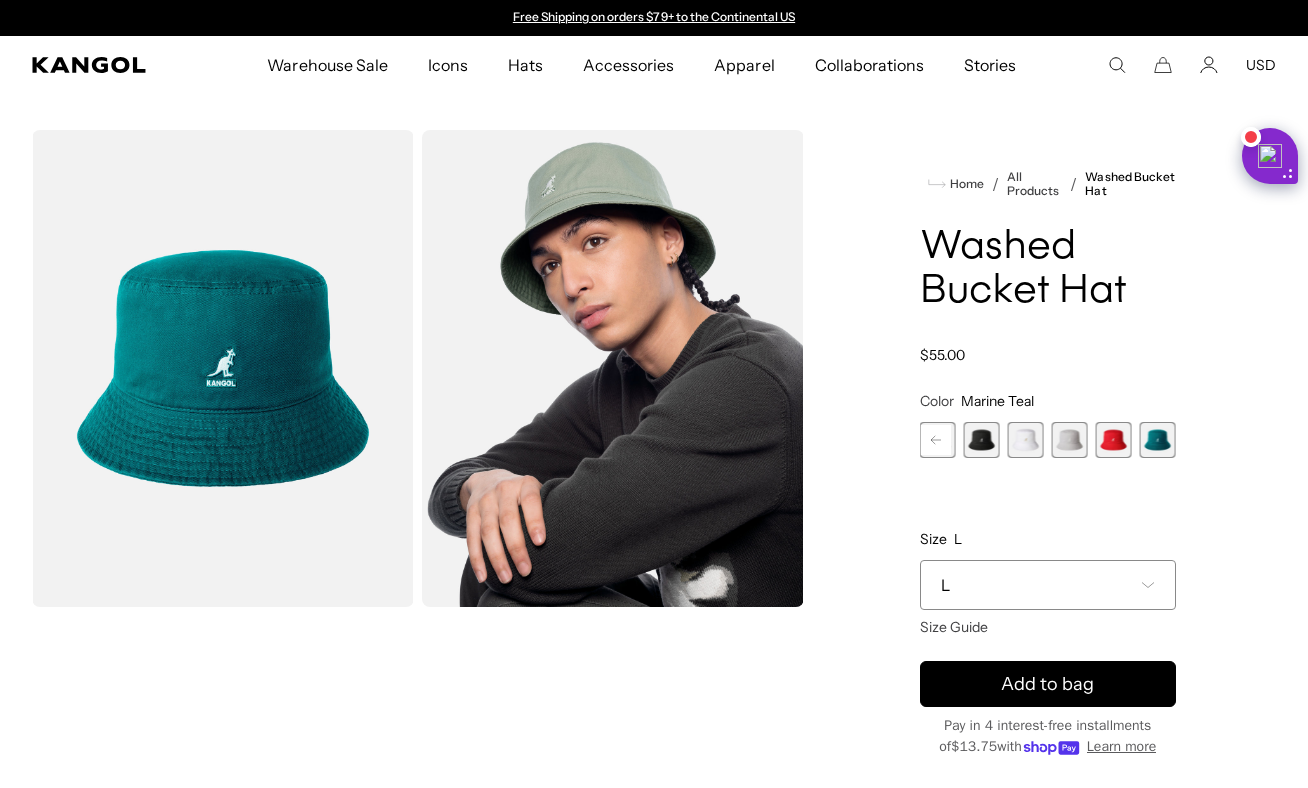 scroll, scrollTop: 0, scrollLeft: 0, axis: both 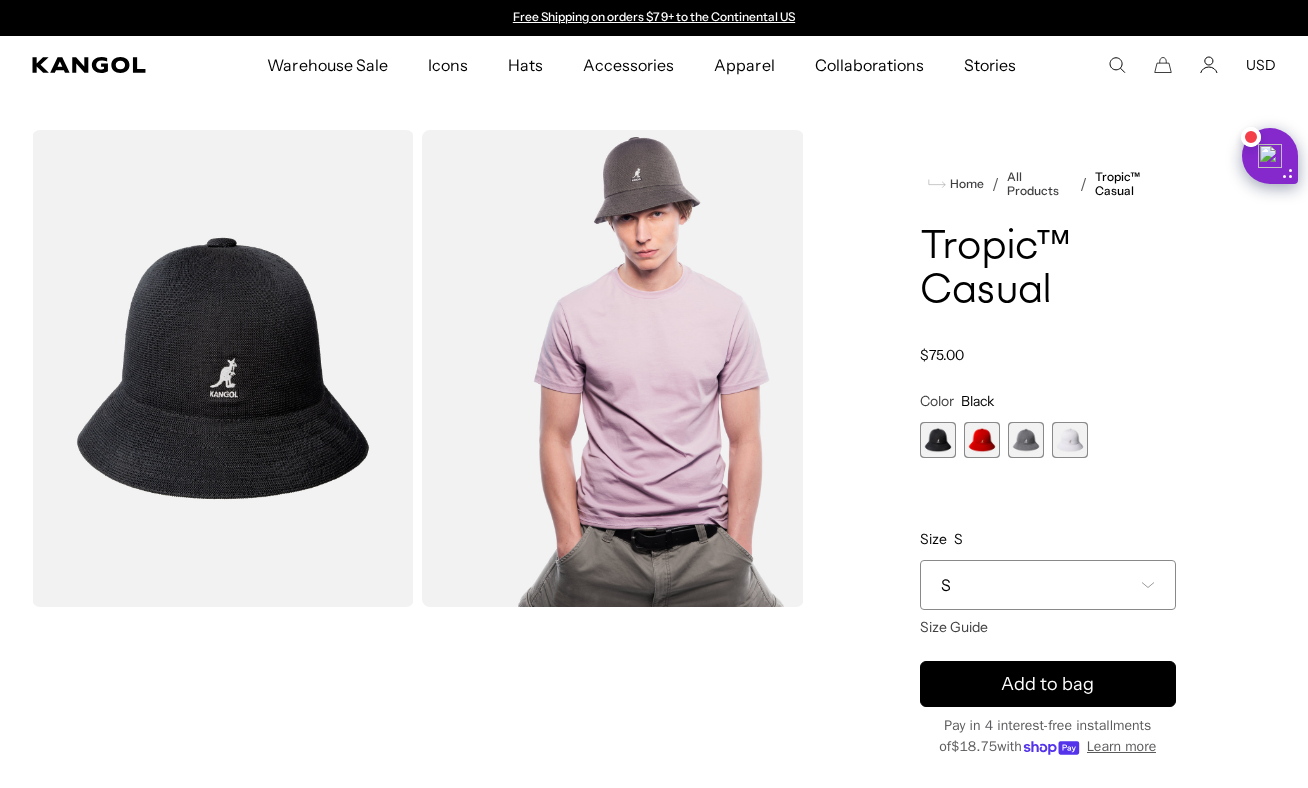 click at bounding box center [982, 440] 